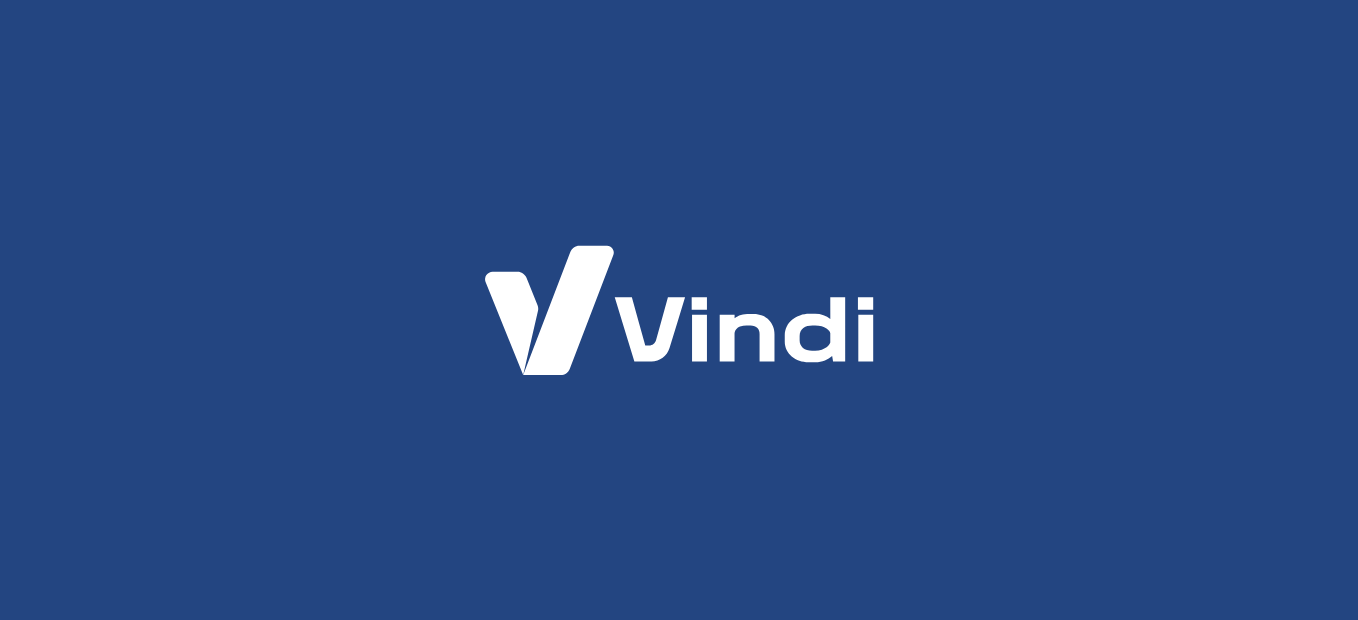 scroll, scrollTop: 0, scrollLeft: 0, axis: both 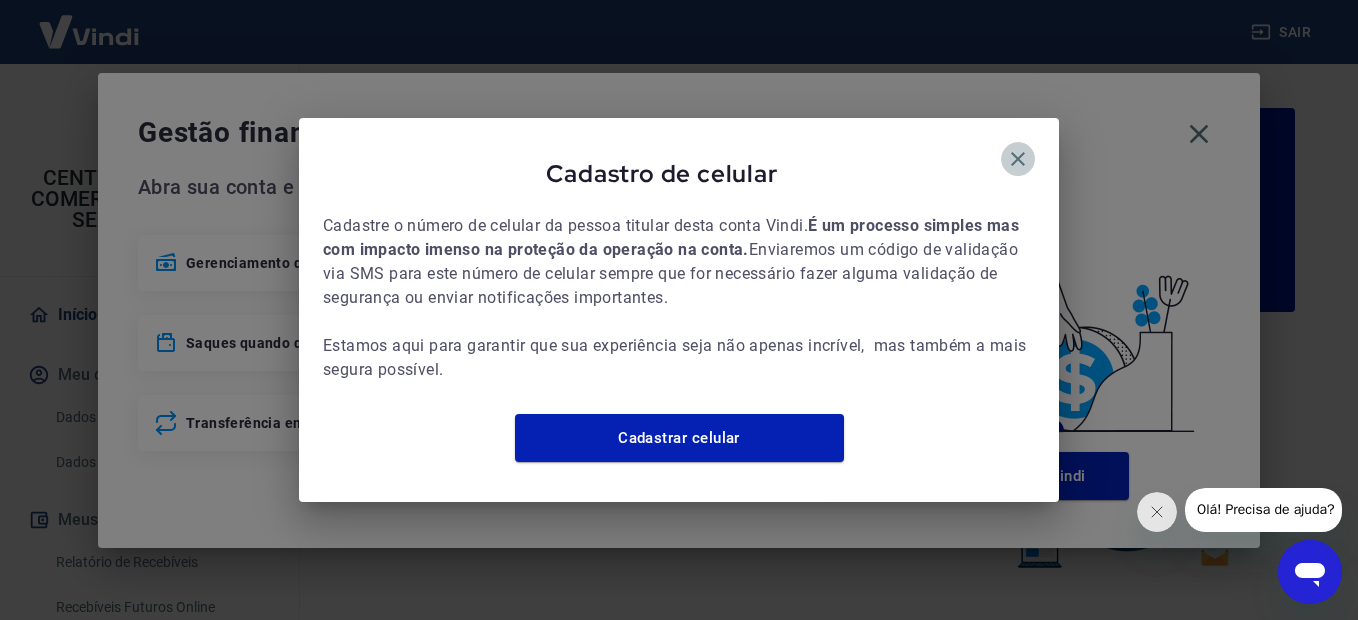 click 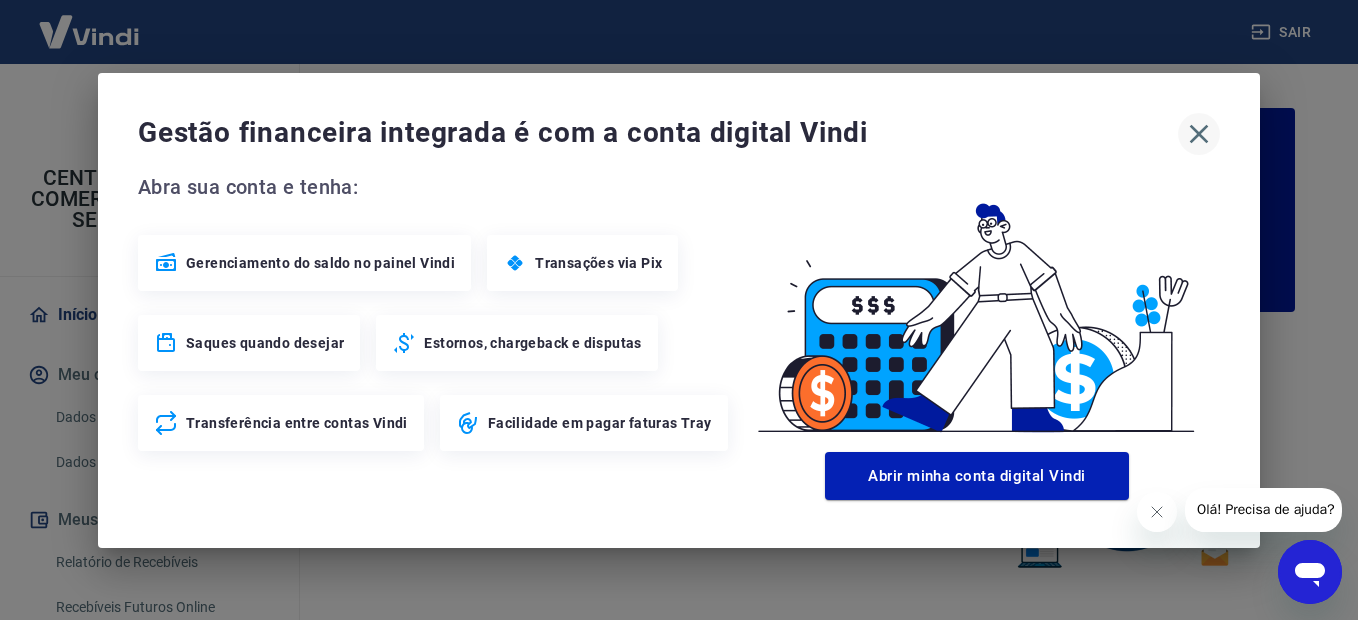 click 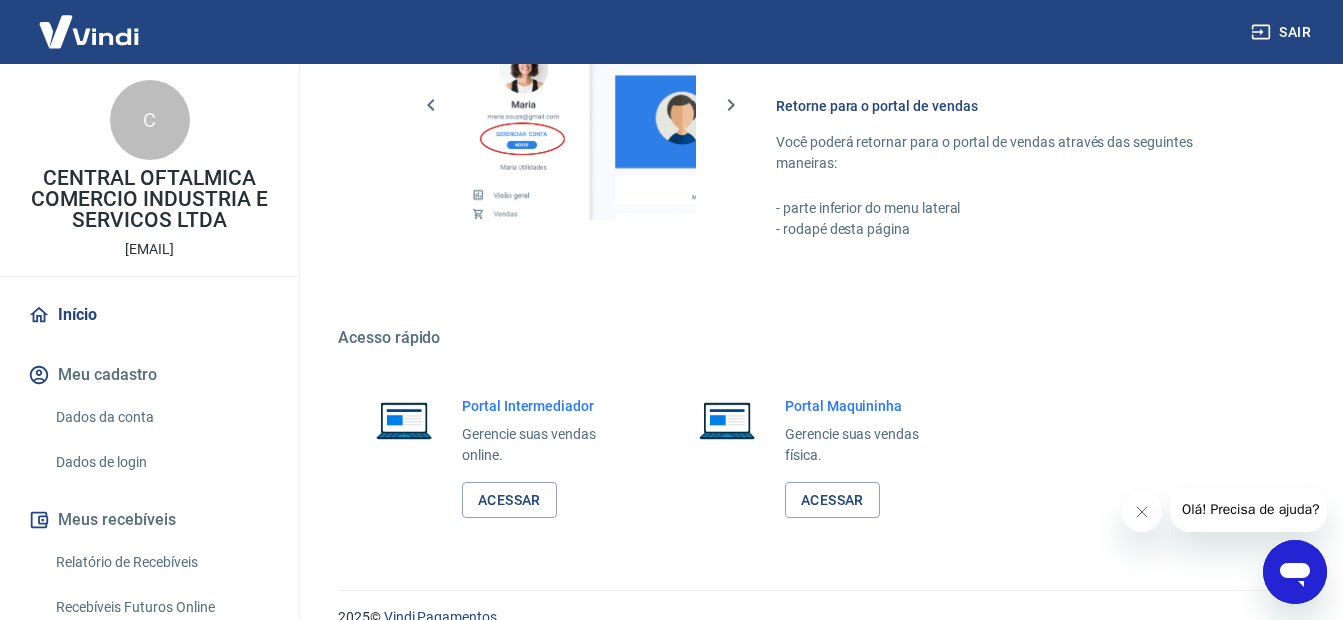 scroll, scrollTop: 1228, scrollLeft: 0, axis: vertical 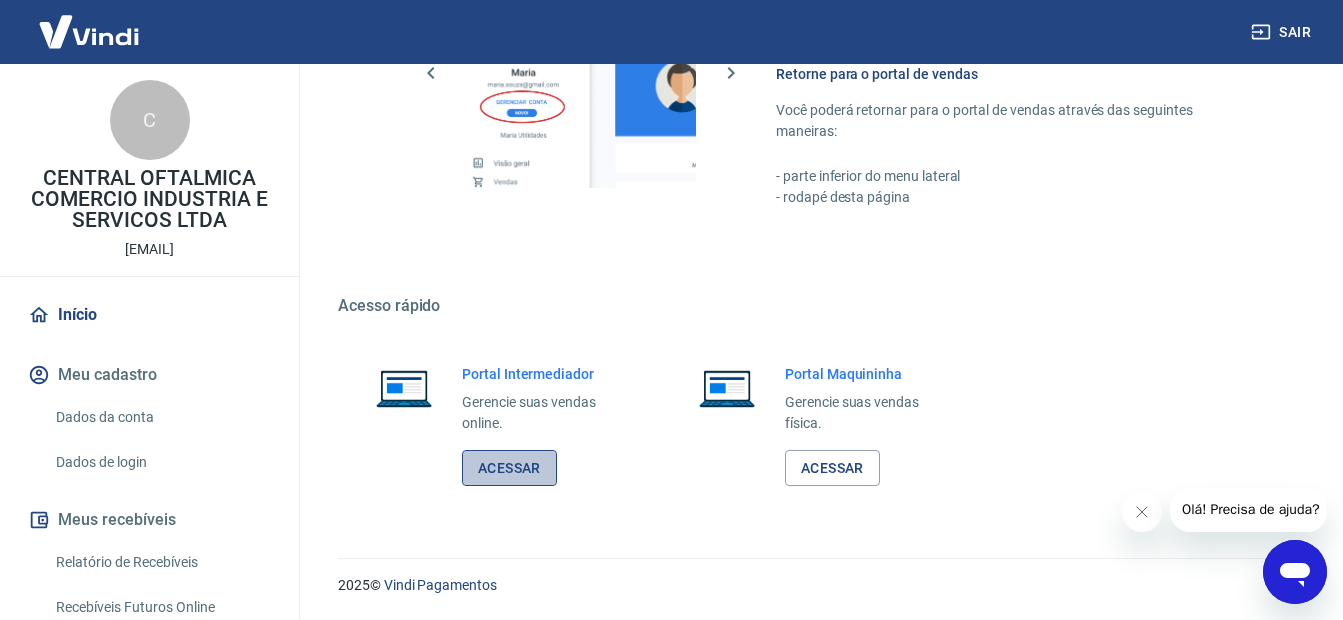 click on "Acessar" at bounding box center (509, 468) 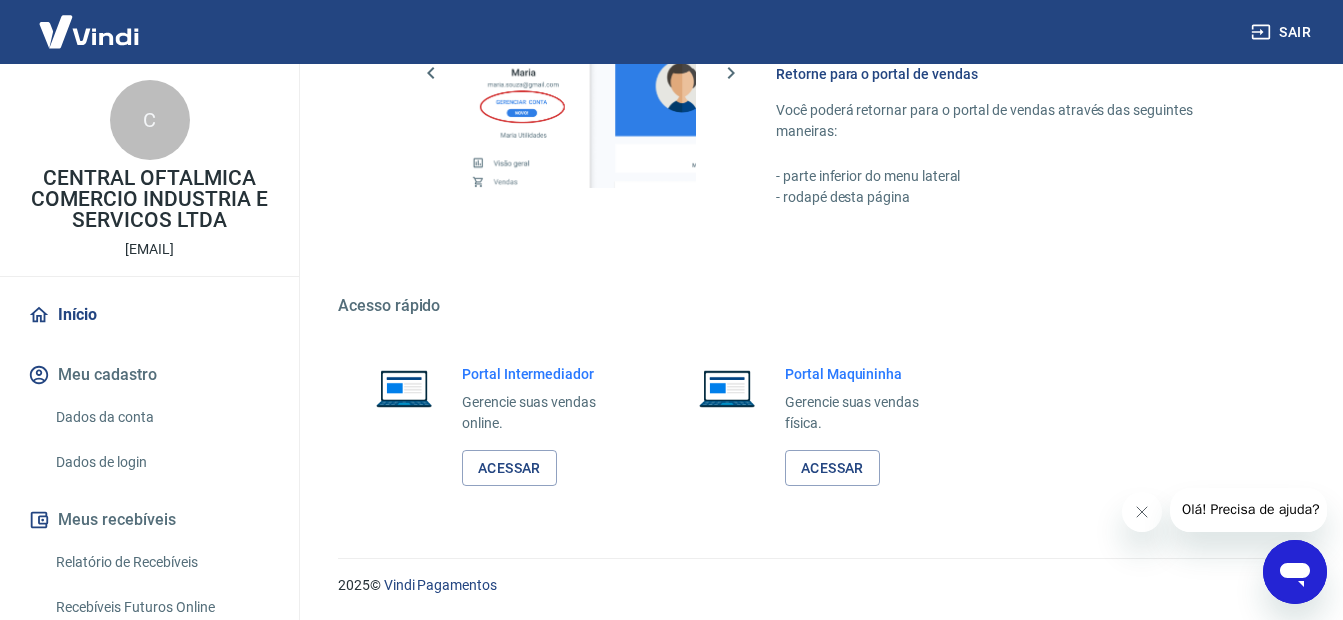 click on "Sair" at bounding box center (1283, 32) 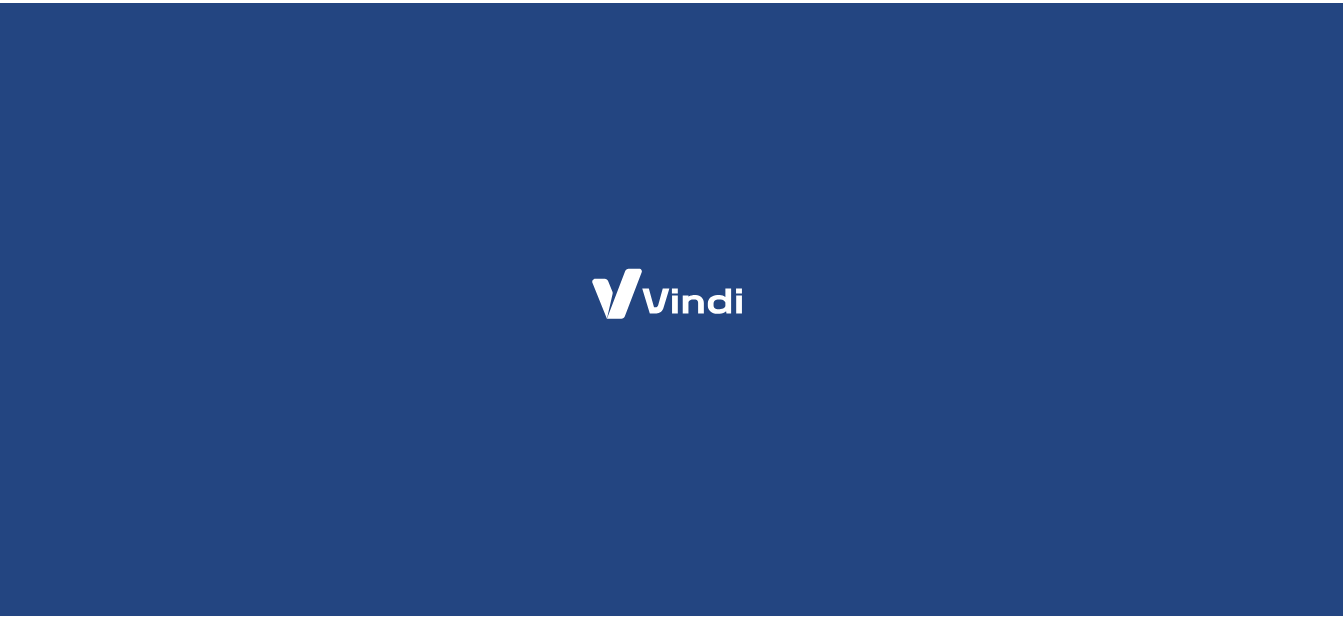 scroll, scrollTop: 0, scrollLeft: 0, axis: both 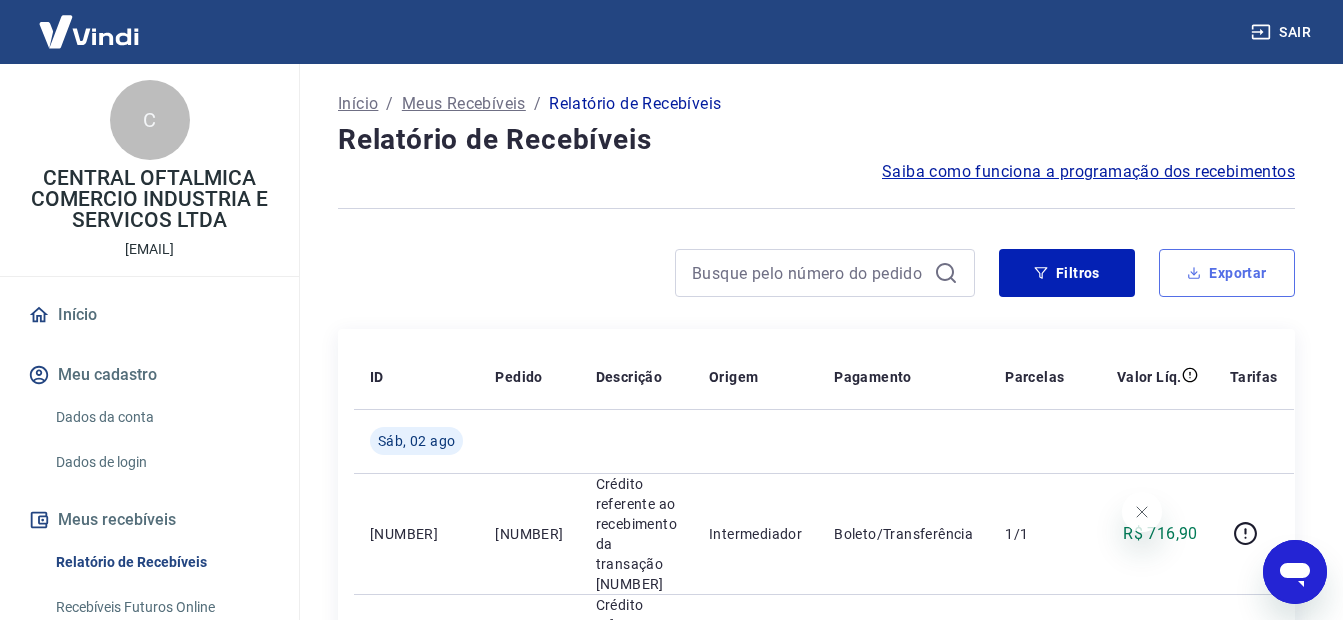 click on "Exportar" at bounding box center [1227, 273] 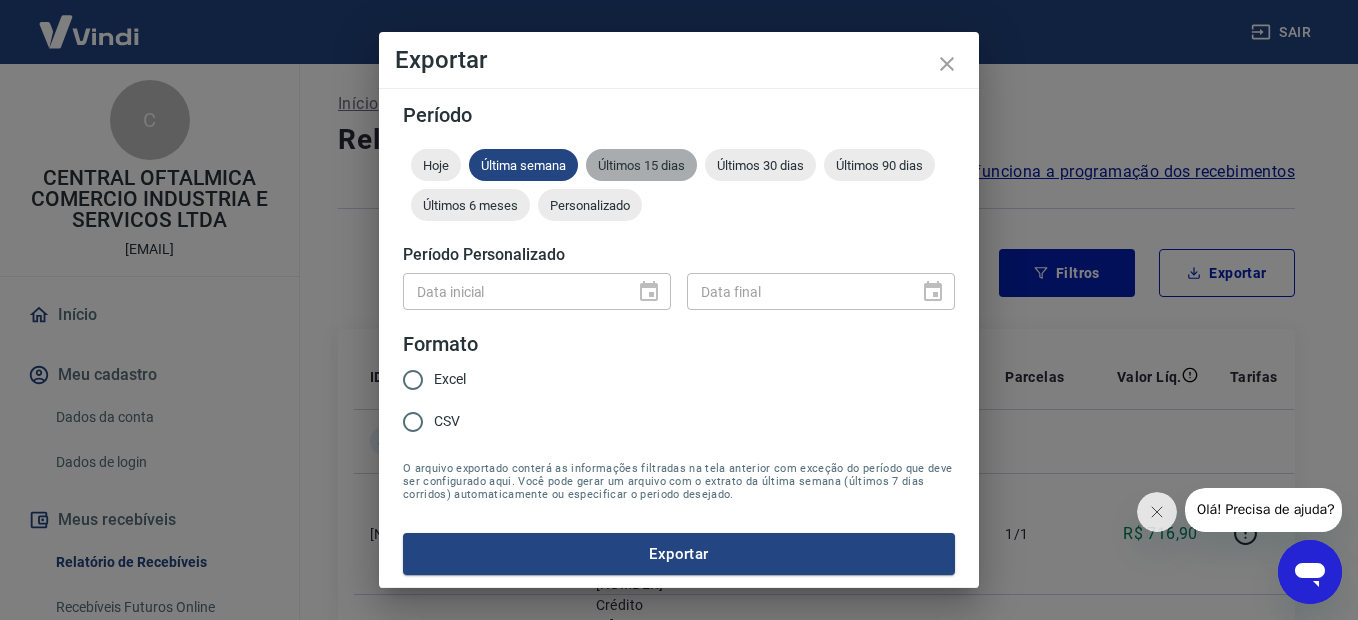 click on "Últimos 15 dias" at bounding box center (641, 165) 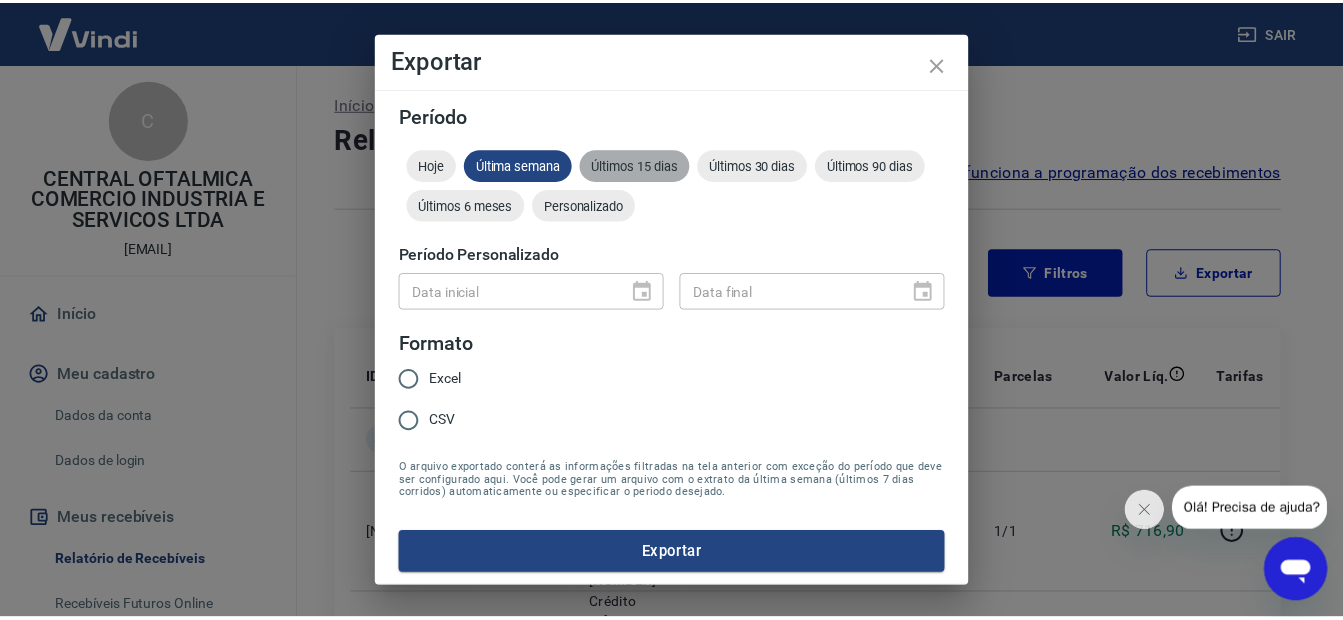 scroll, scrollTop: 0, scrollLeft: 0, axis: both 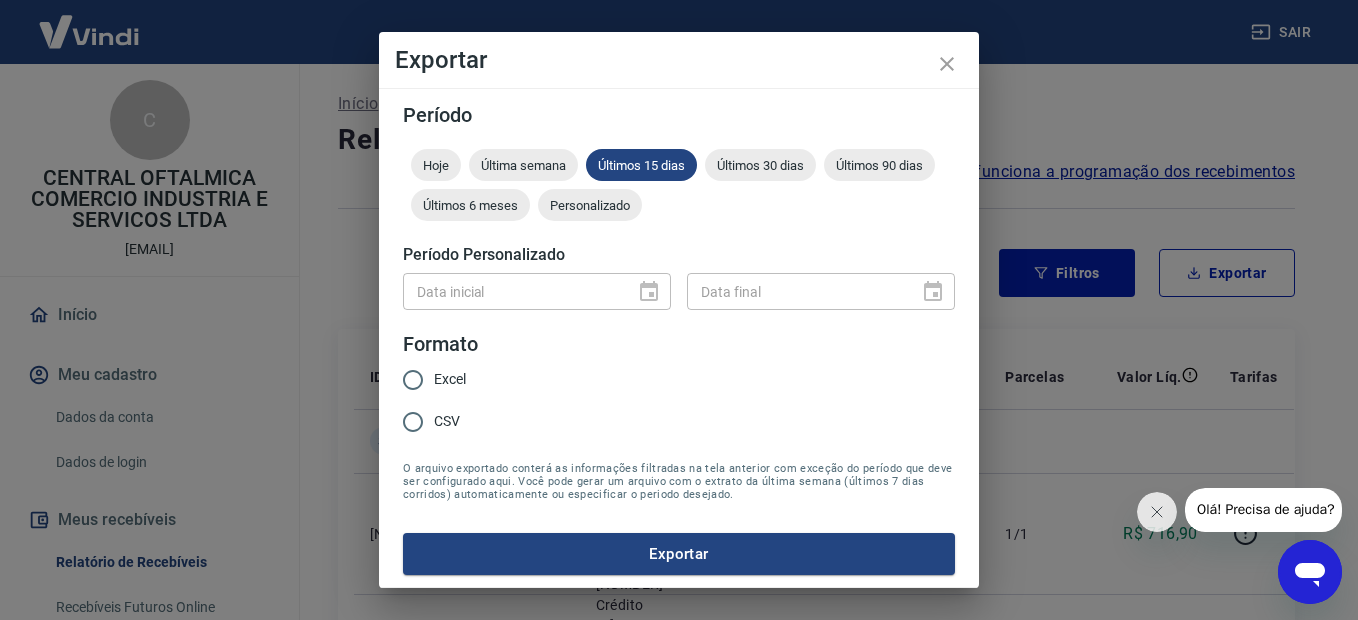 click on "CSV" at bounding box center [413, 422] 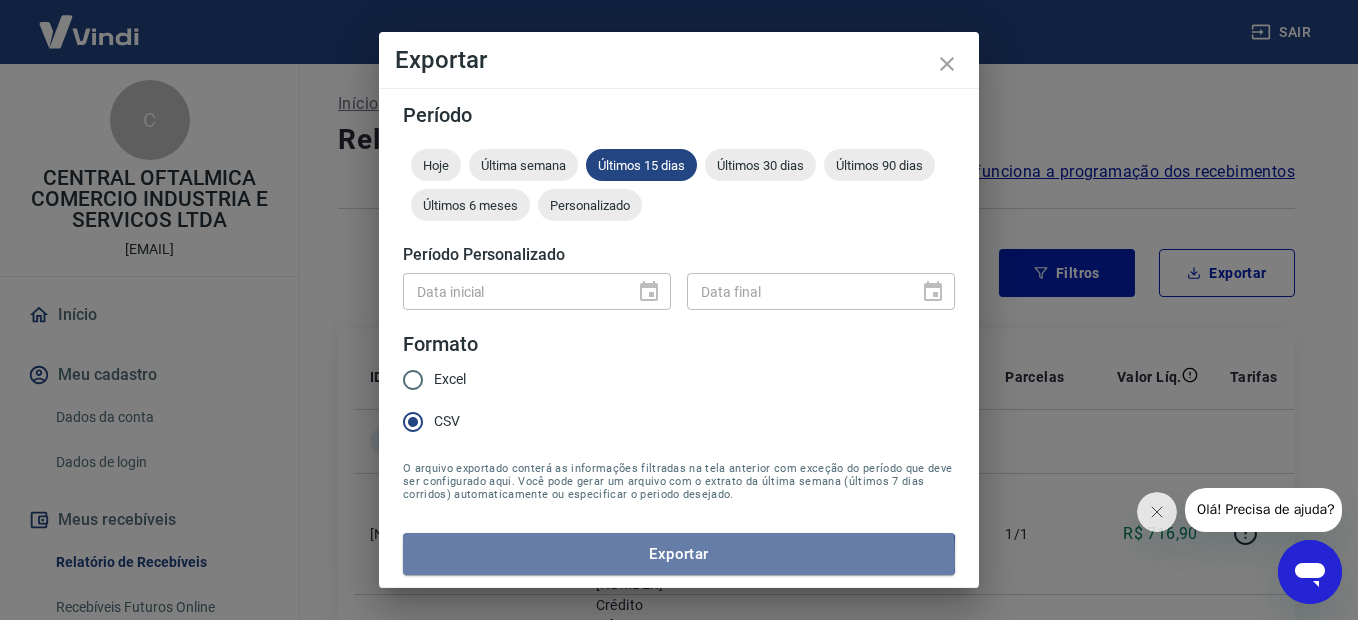 click on "Exportar" at bounding box center (679, 554) 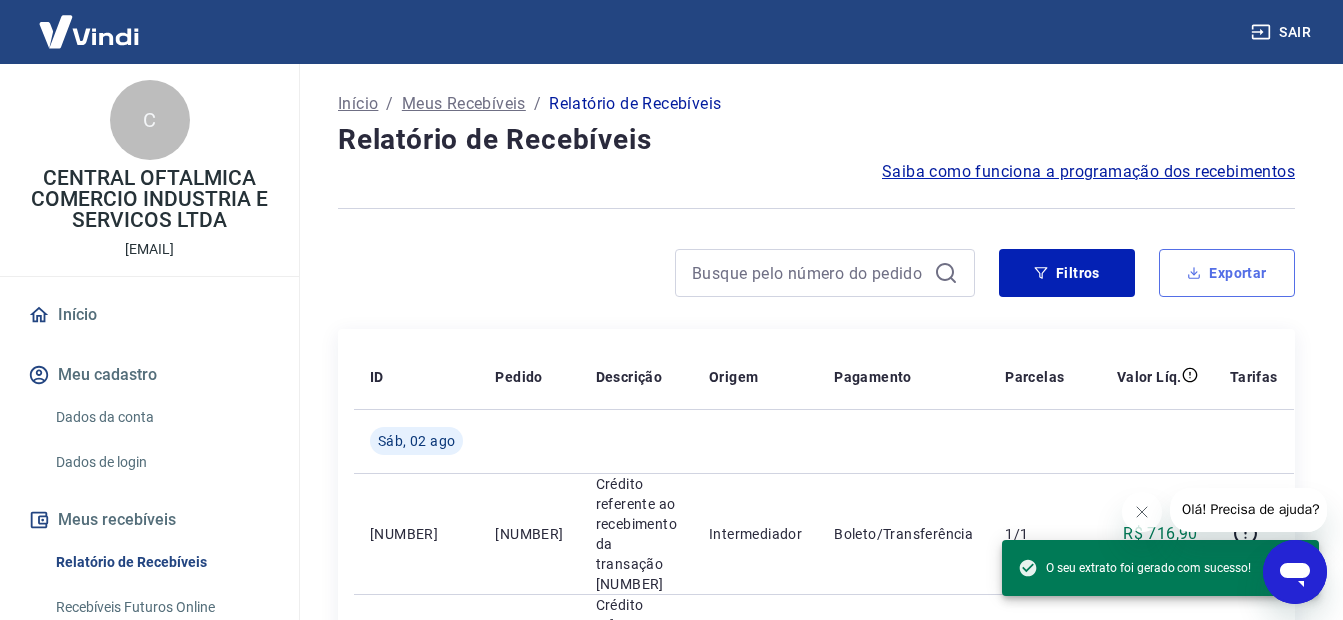 click on "Exportar" at bounding box center (1227, 273) 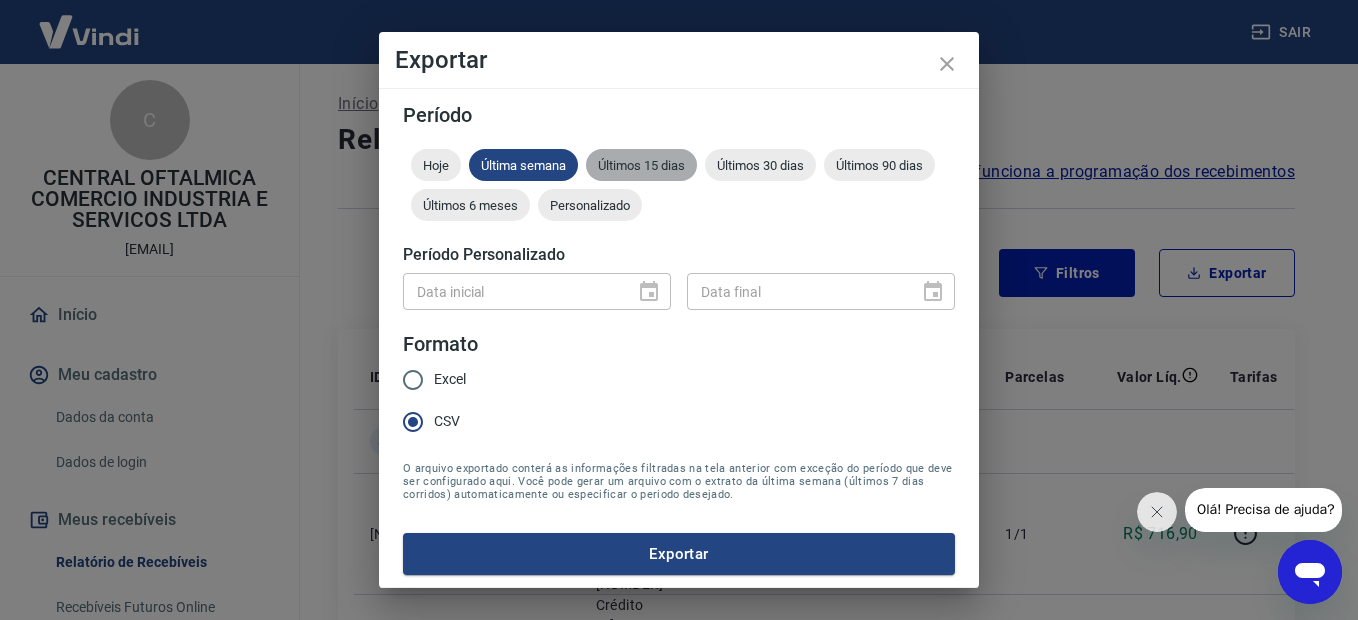 click on "Últimos 15 dias" at bounding box center [641, 165] 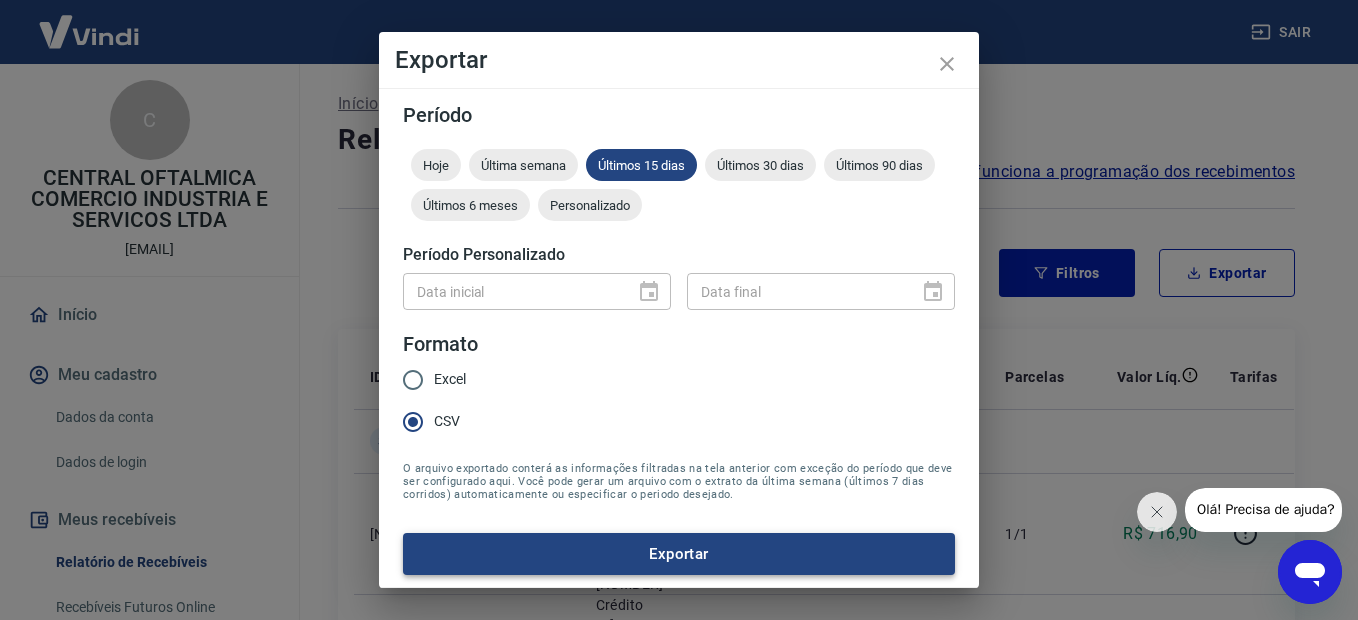 click on "Exportar" at bounding box center [679, 554] 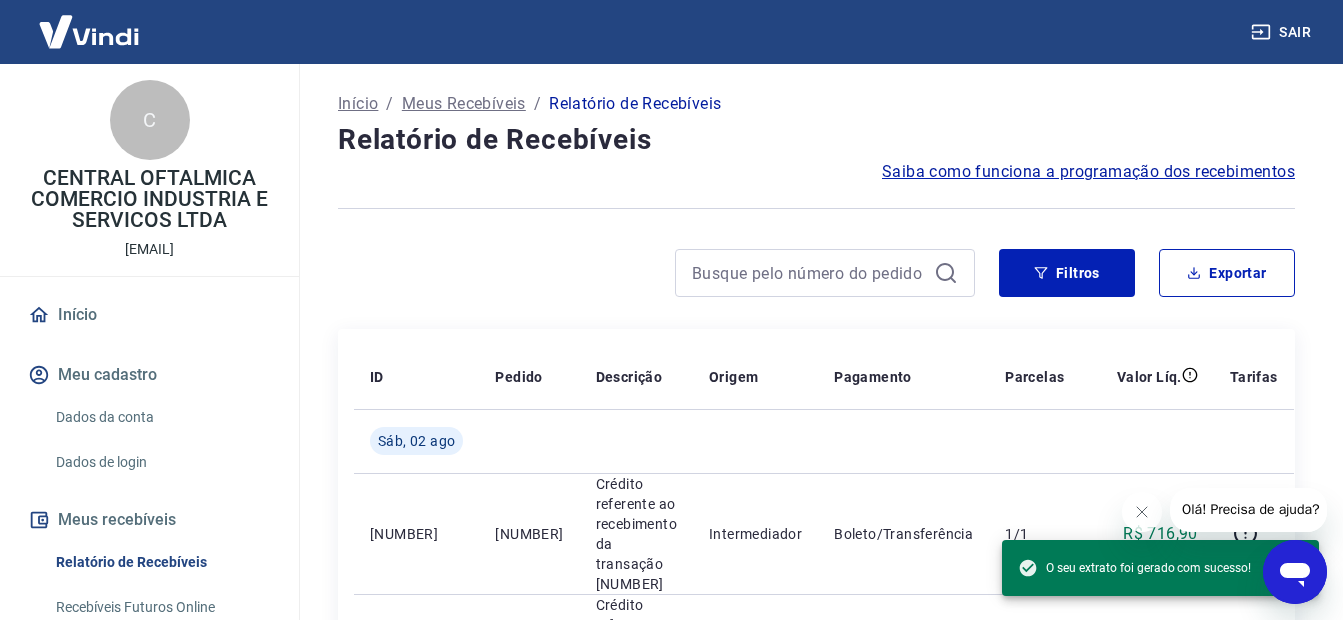 click at bounding box center (656, 273) 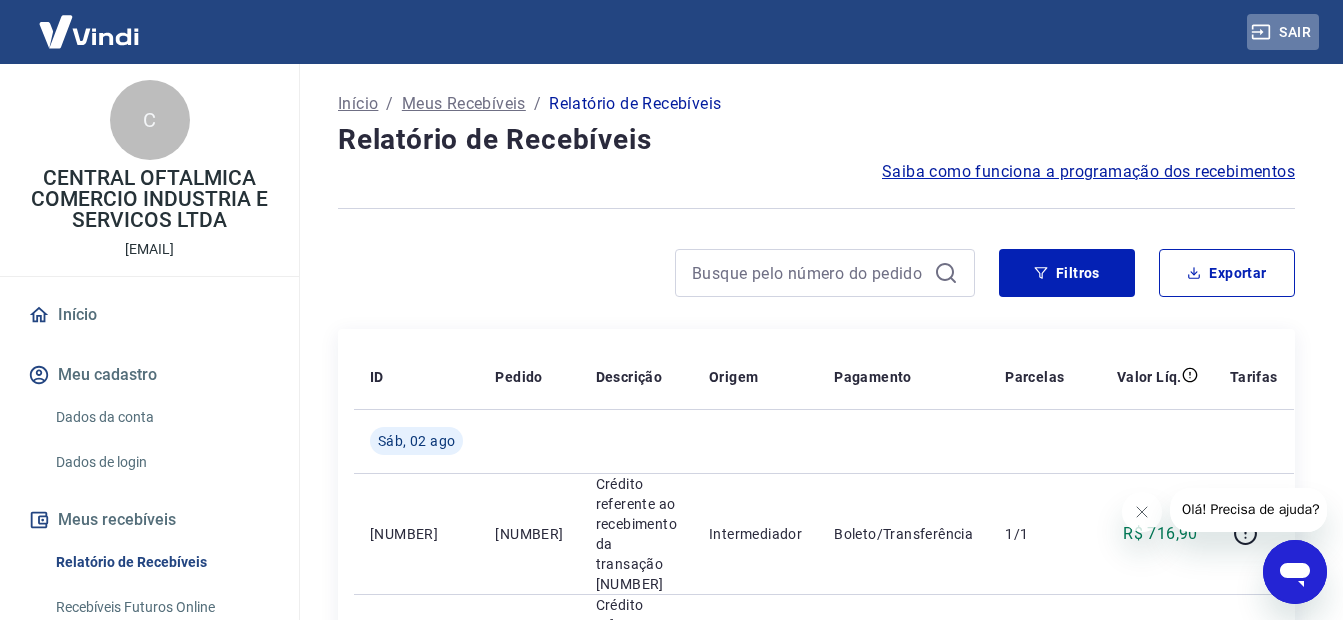 click on "Sair" at bounding box center (1283, 32) 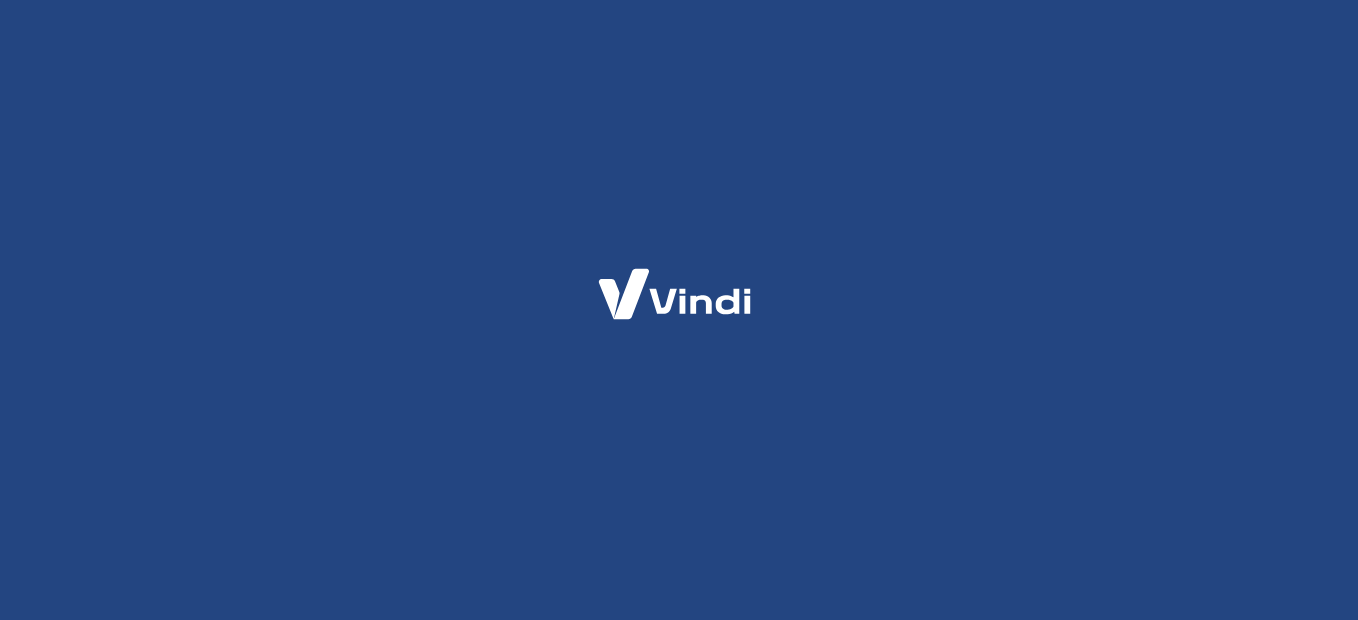 scroll, scrollTop: 0, scrollLeft: 0, axis: both 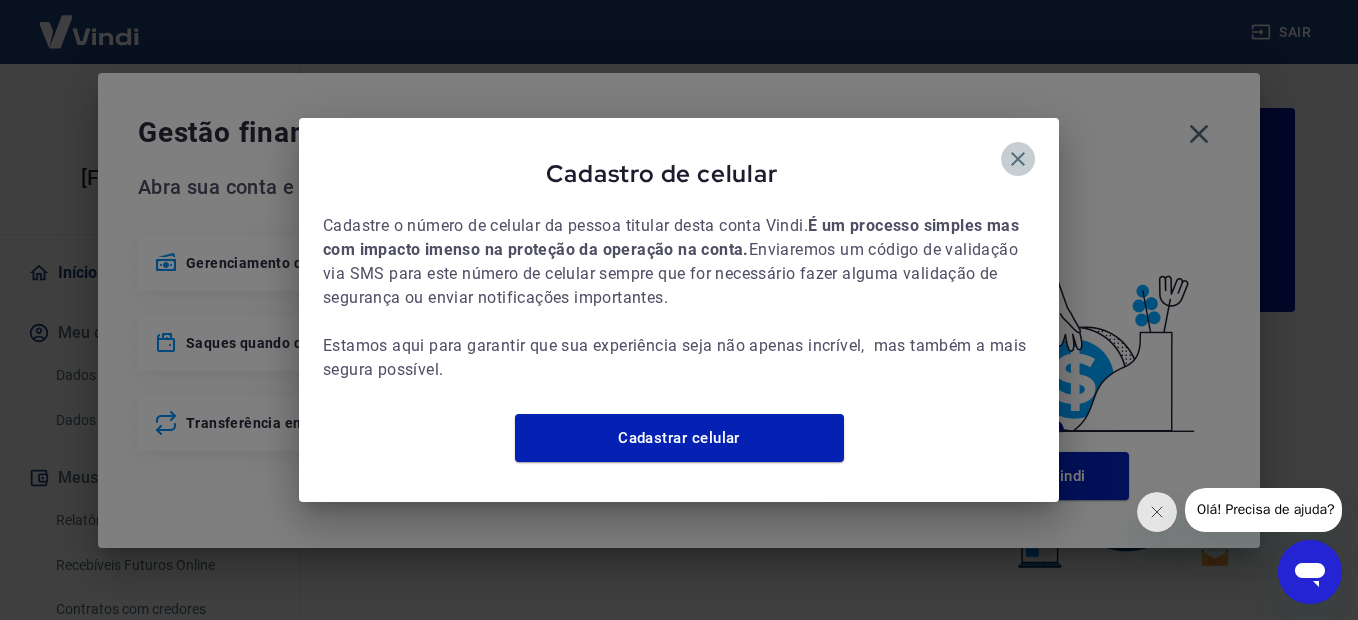 click 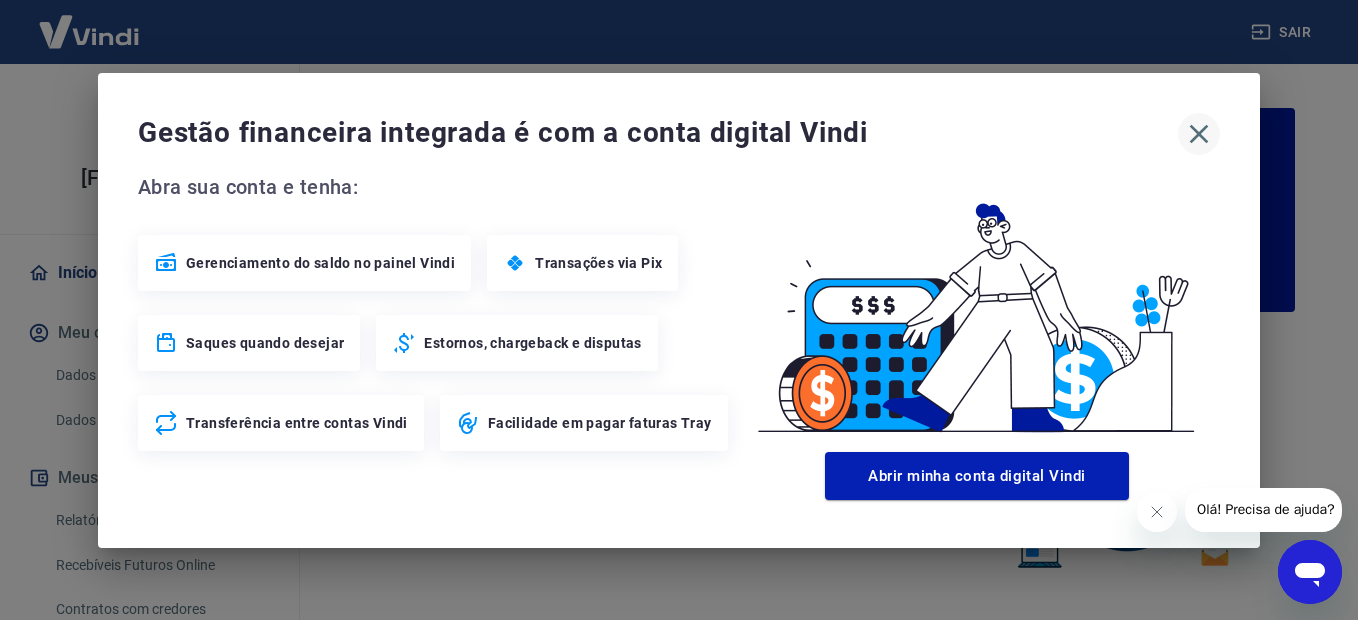 click 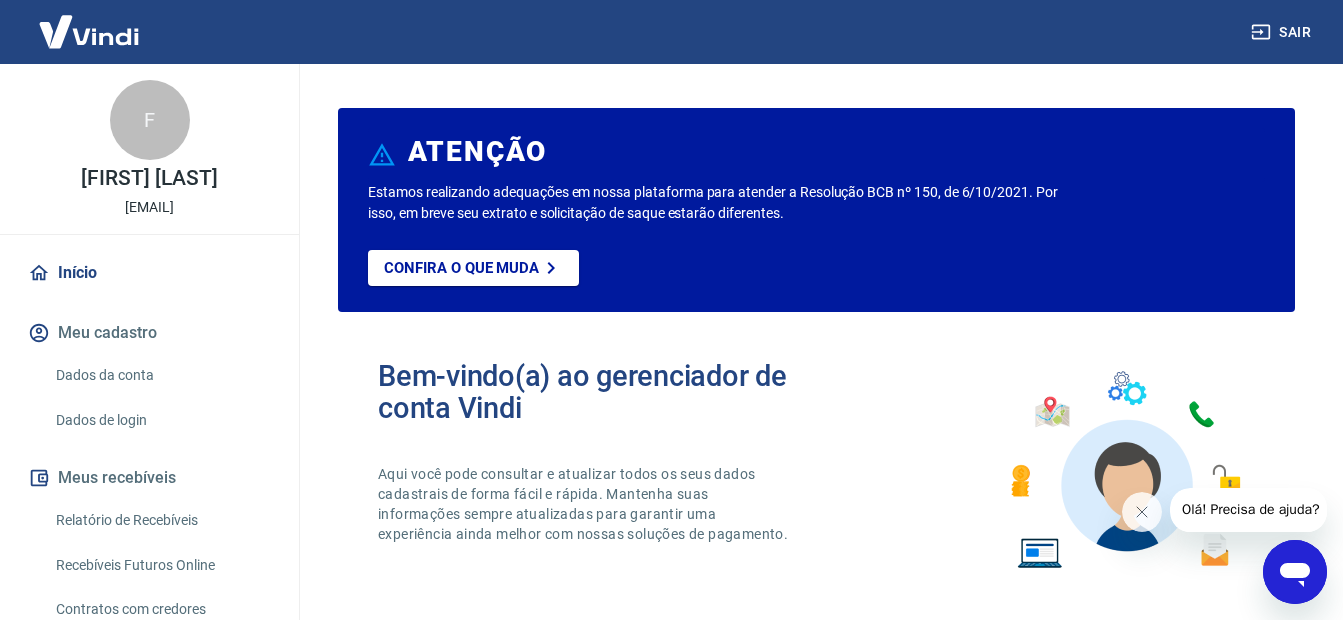 click on "Sair" at bounding box center (1283, 32) 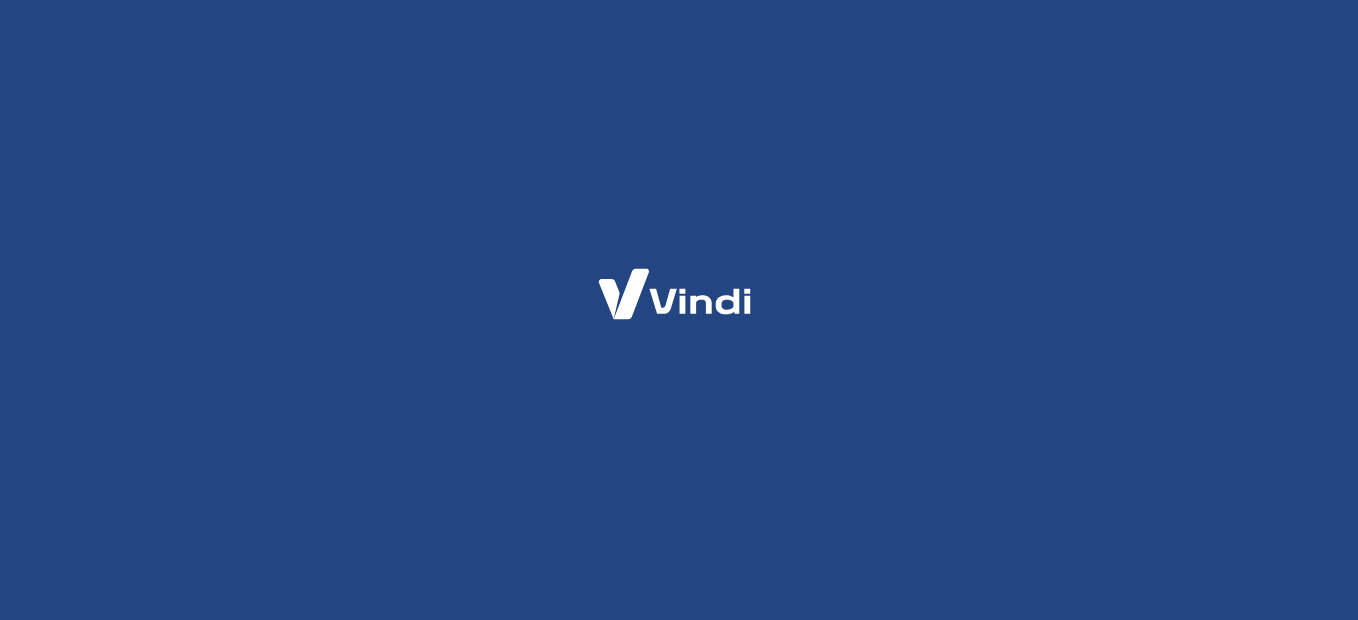 scroll, scrollTop: 0, scrollLeft: 0, axis: both 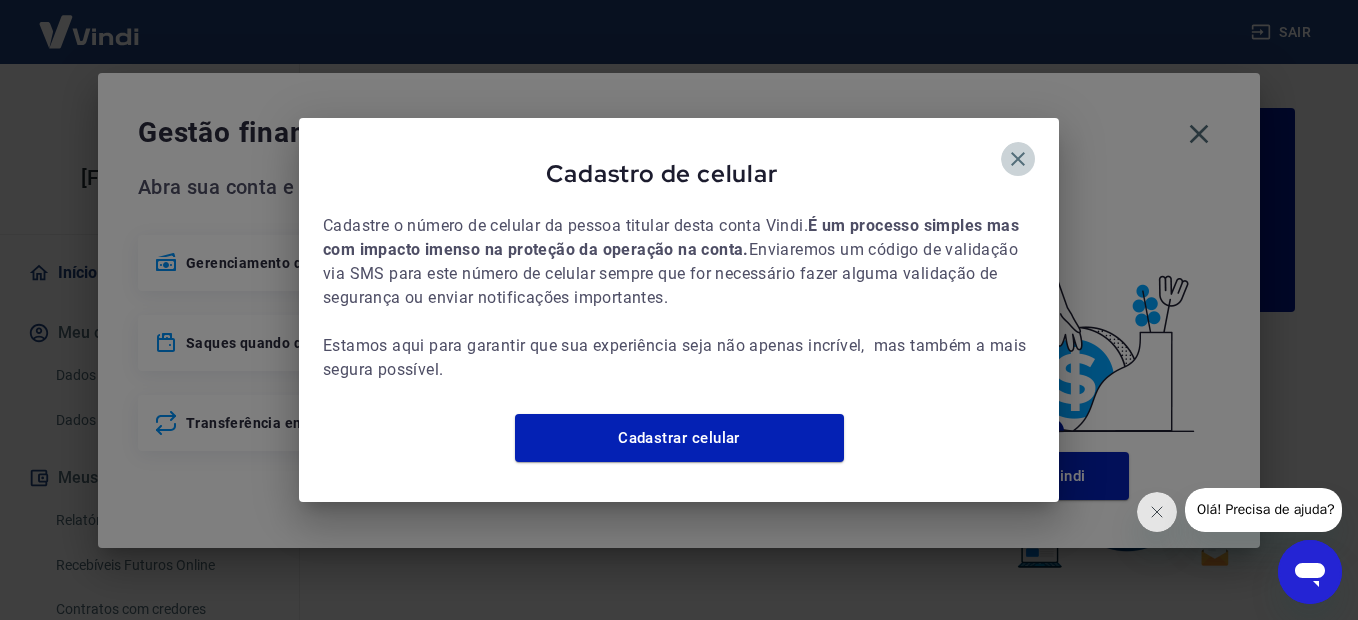drag, startPoint x: 1021, startPoint y: 154, endPoint x: 1037, endPoint y: 145, distance: 18.35756 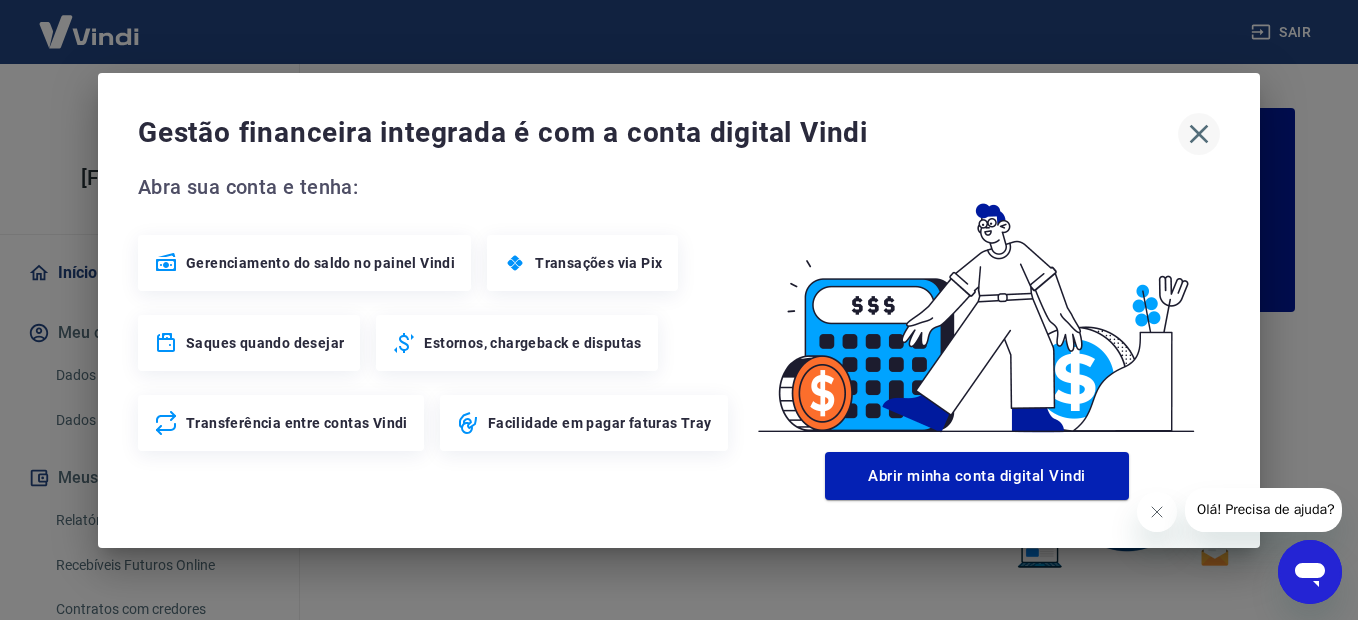 click 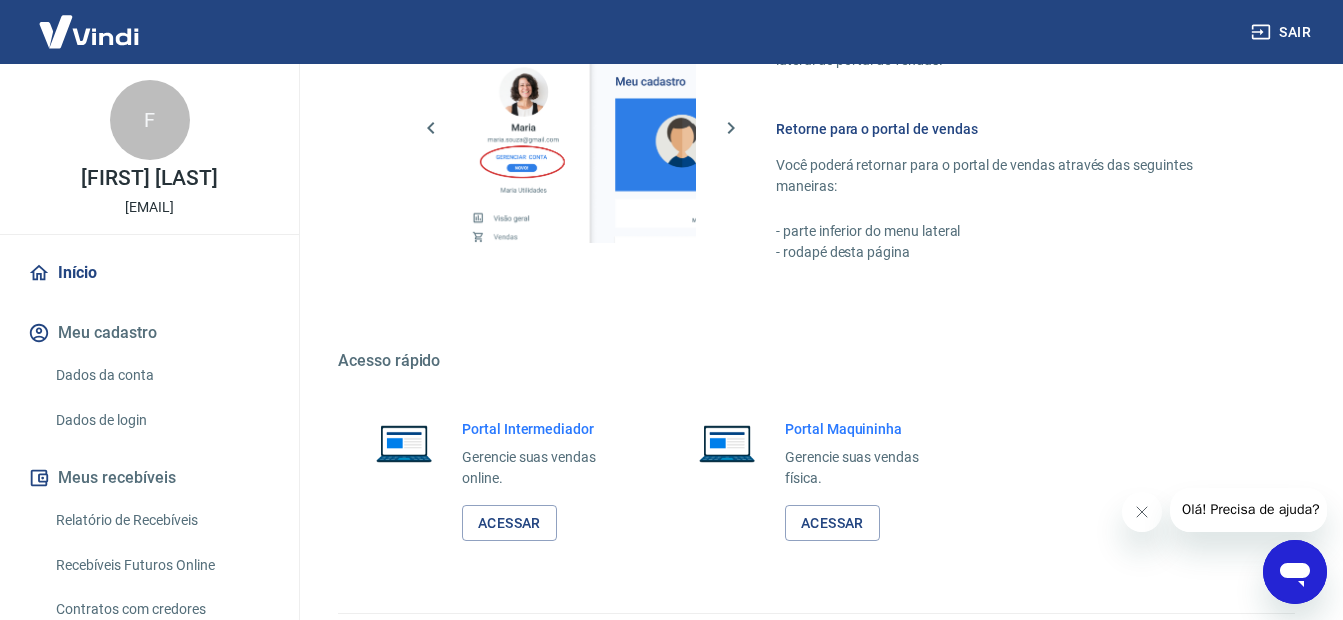 scroll, scrollTop: 1228, scrollLeft: 0, axis: vertical 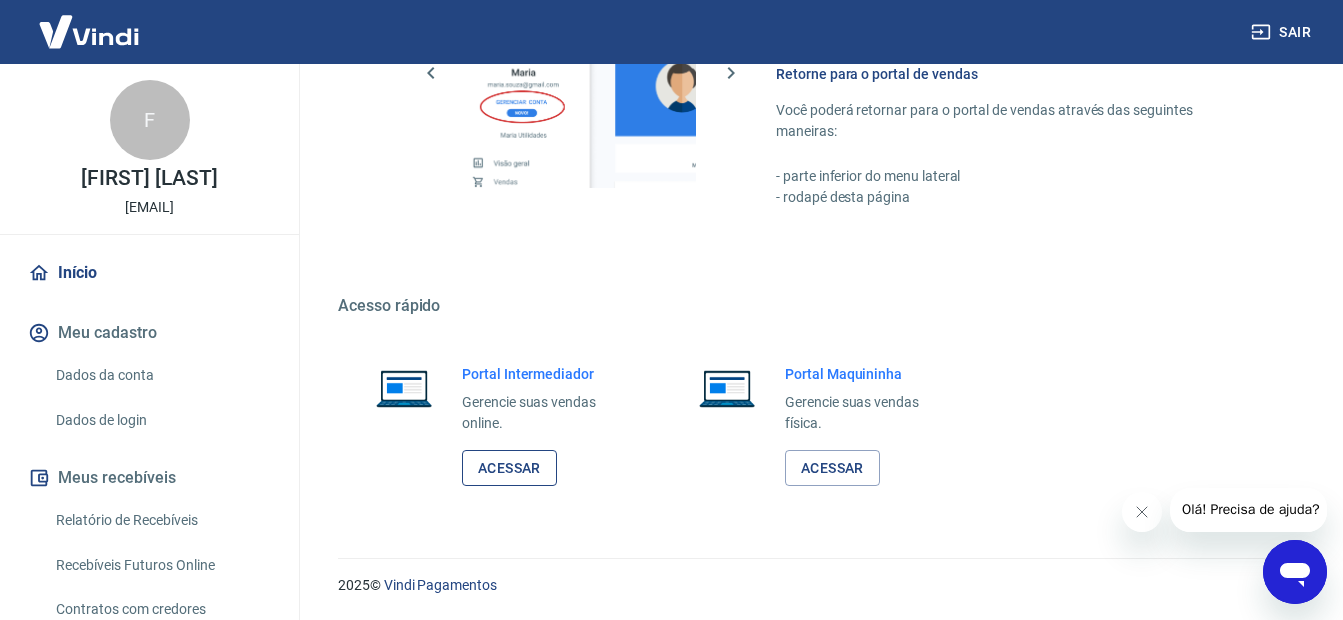 click on "Acessar" at bounding box center (509, 468) 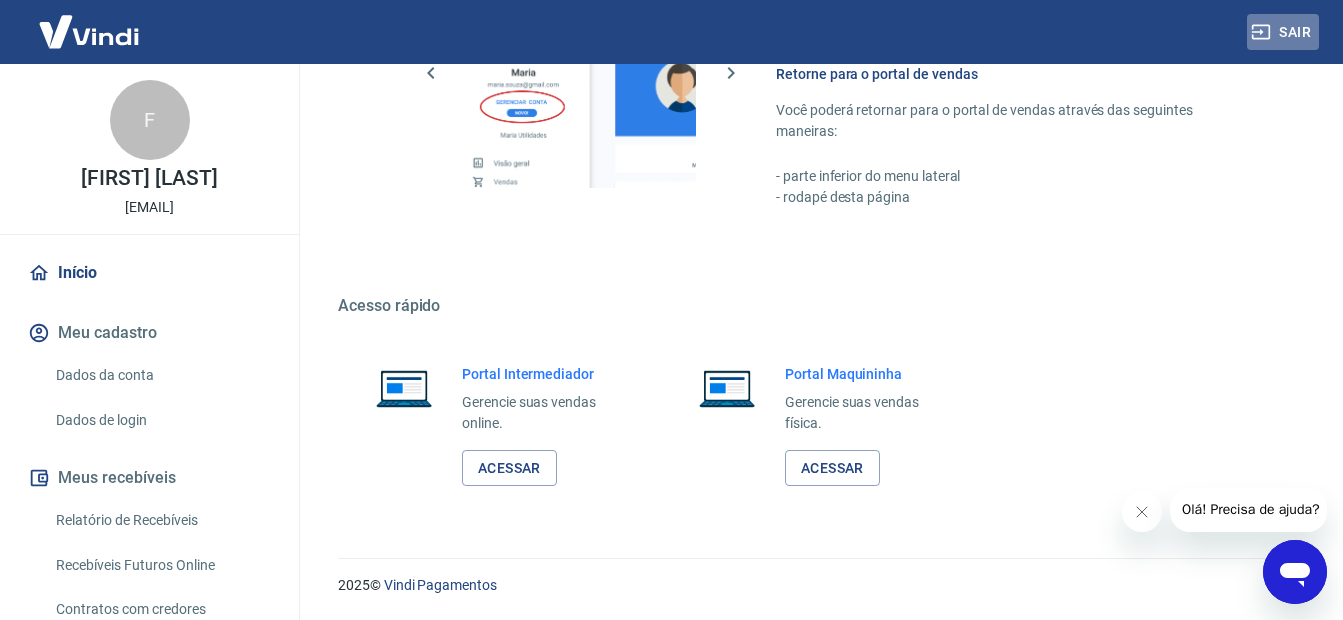 click on "Sair" at bounding box center (1283, 32) 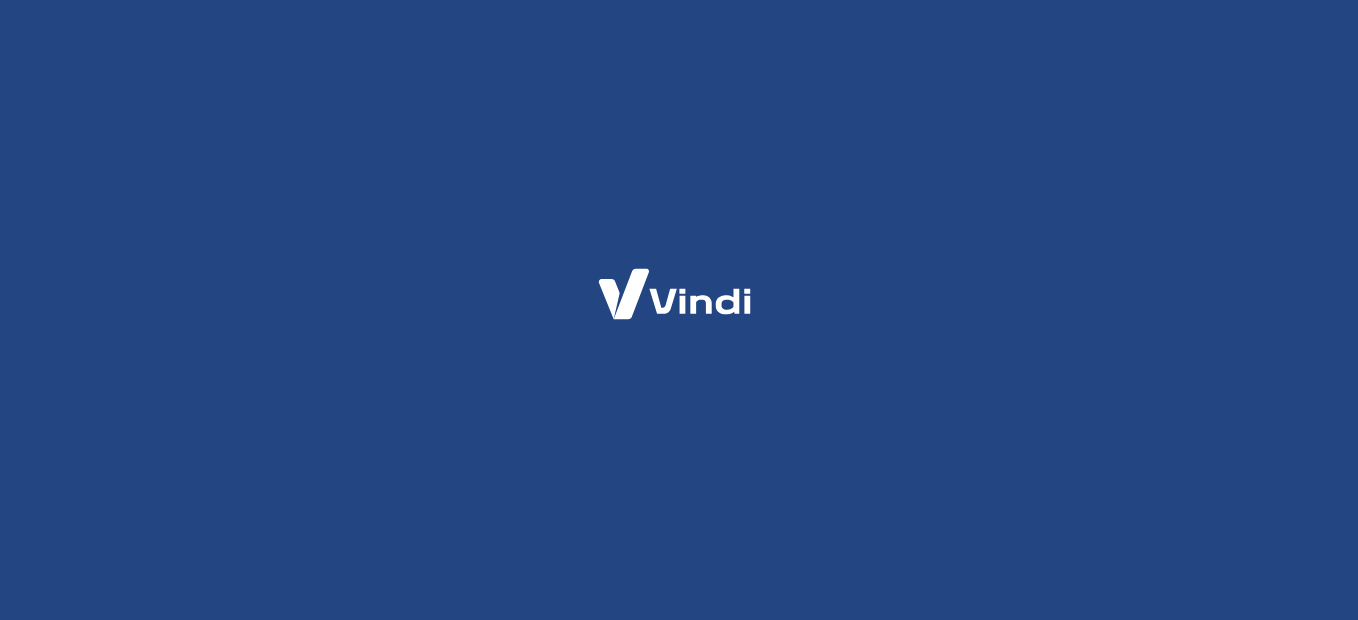 scroll, scrollTop: 0, scrollLeft: 0, axis: both 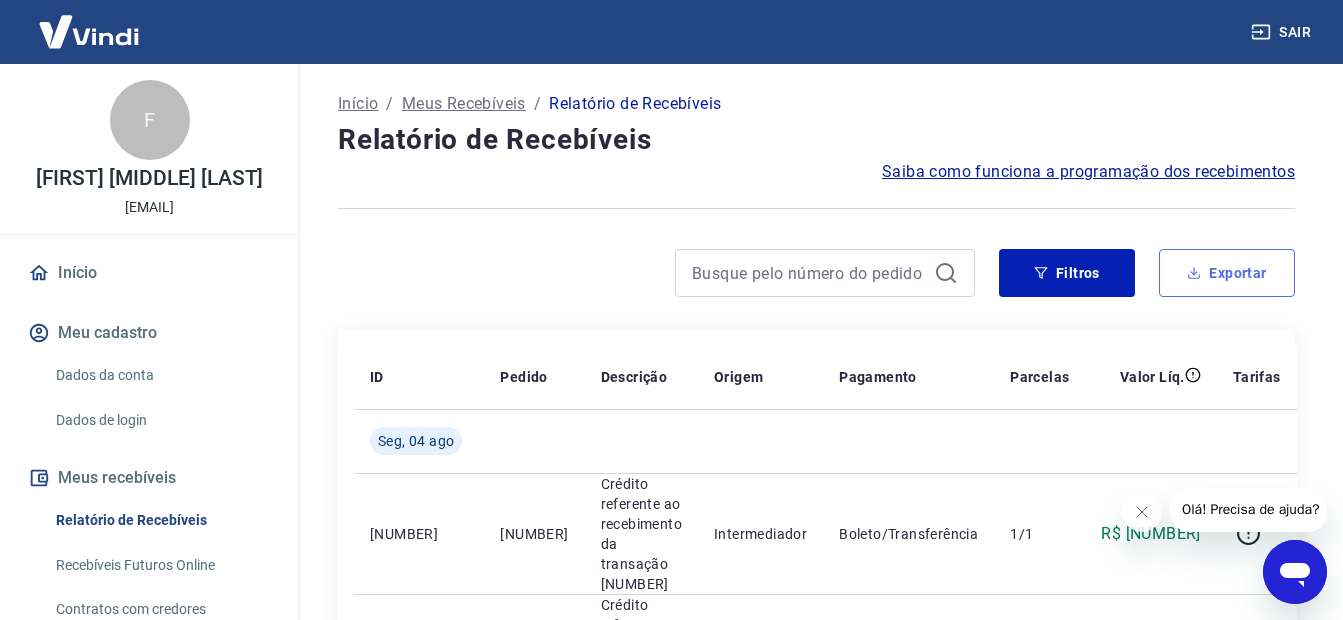 click on "Exportar" at bounding box center [1227, 273] 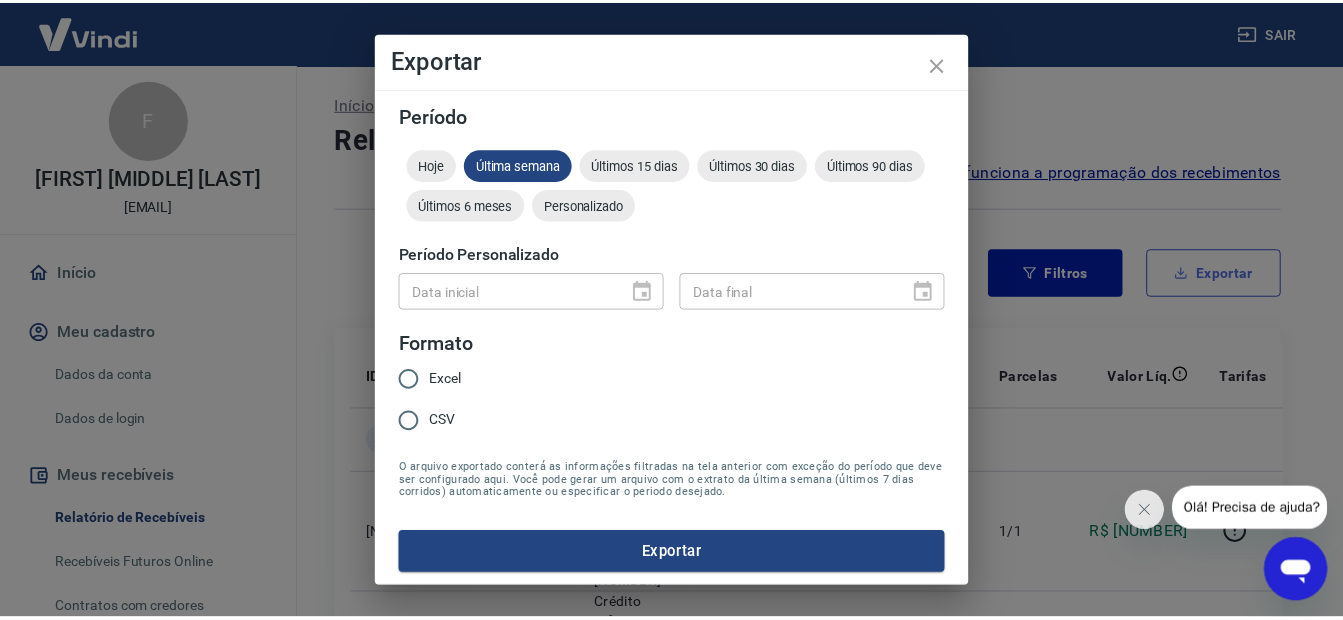 scroll, scrollTop: 0, scrollLeft: 0, axis: both 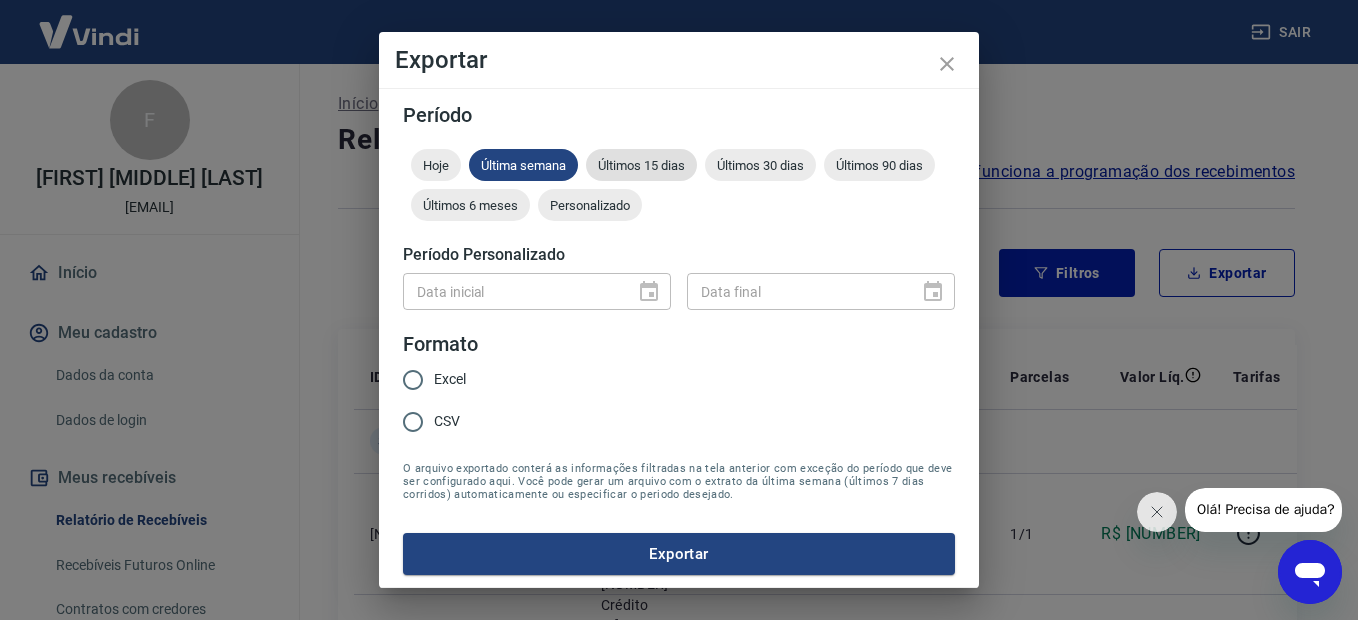 click on "Últimos 15 dias" at bounding box center [641, 165] 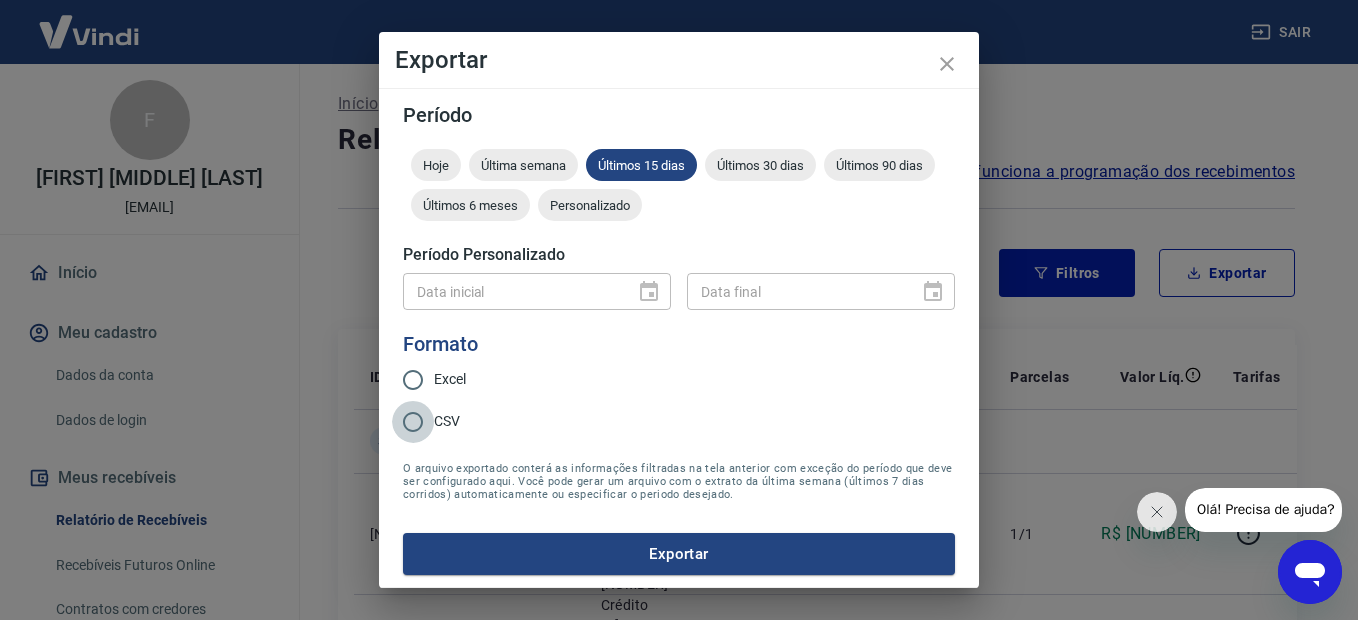 click on "CSV" at bounding box center (413, 422) 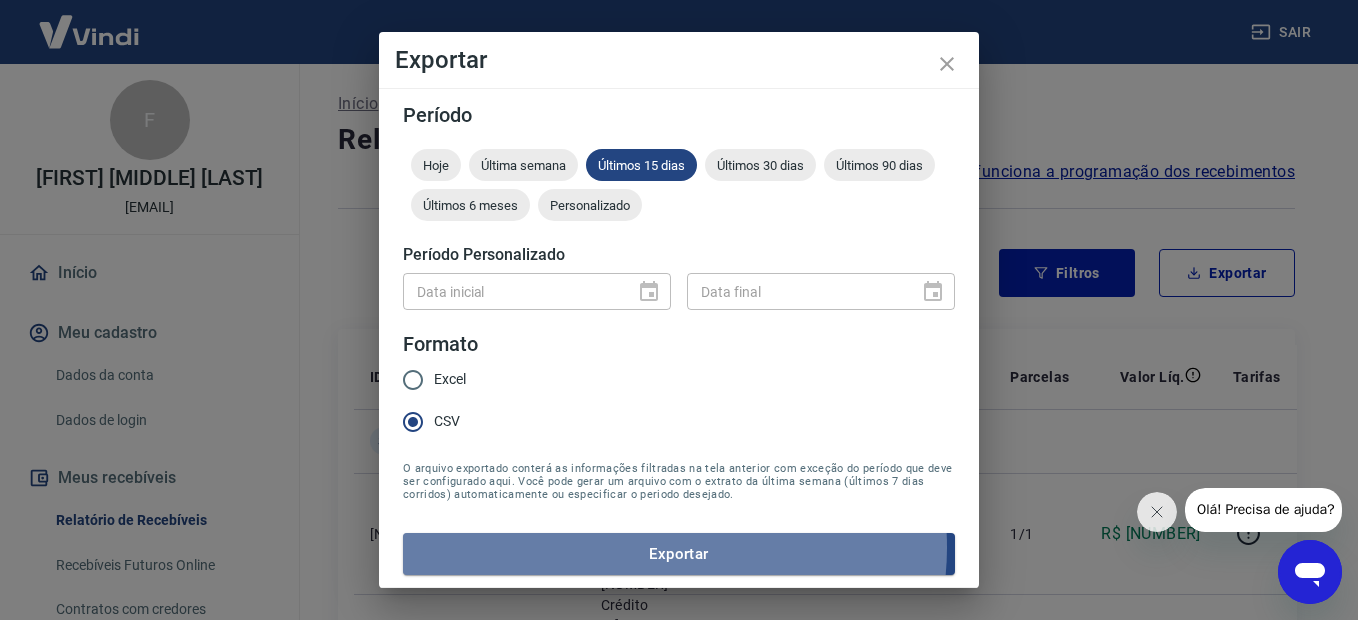 click on "Exportar" at bounding box center (679, 554) 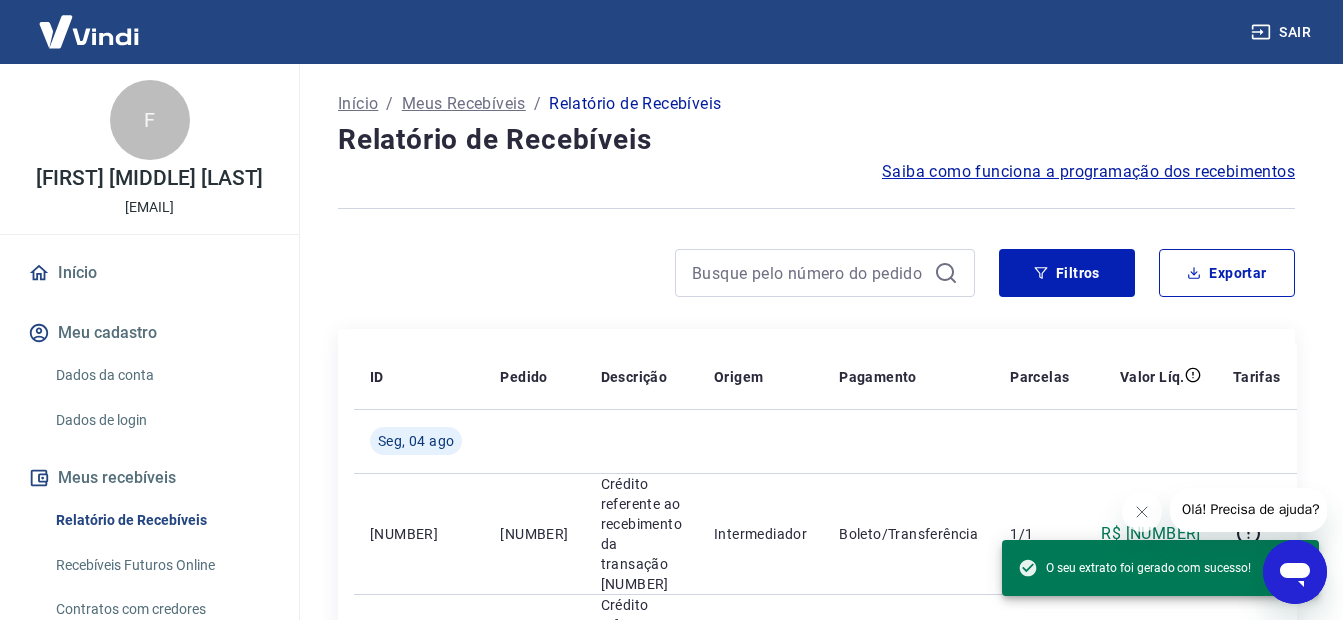 drag, startPoint x: 609, startPoint y: 288, endPoint x: 615, endPoint y: 266, distance: 22.803509 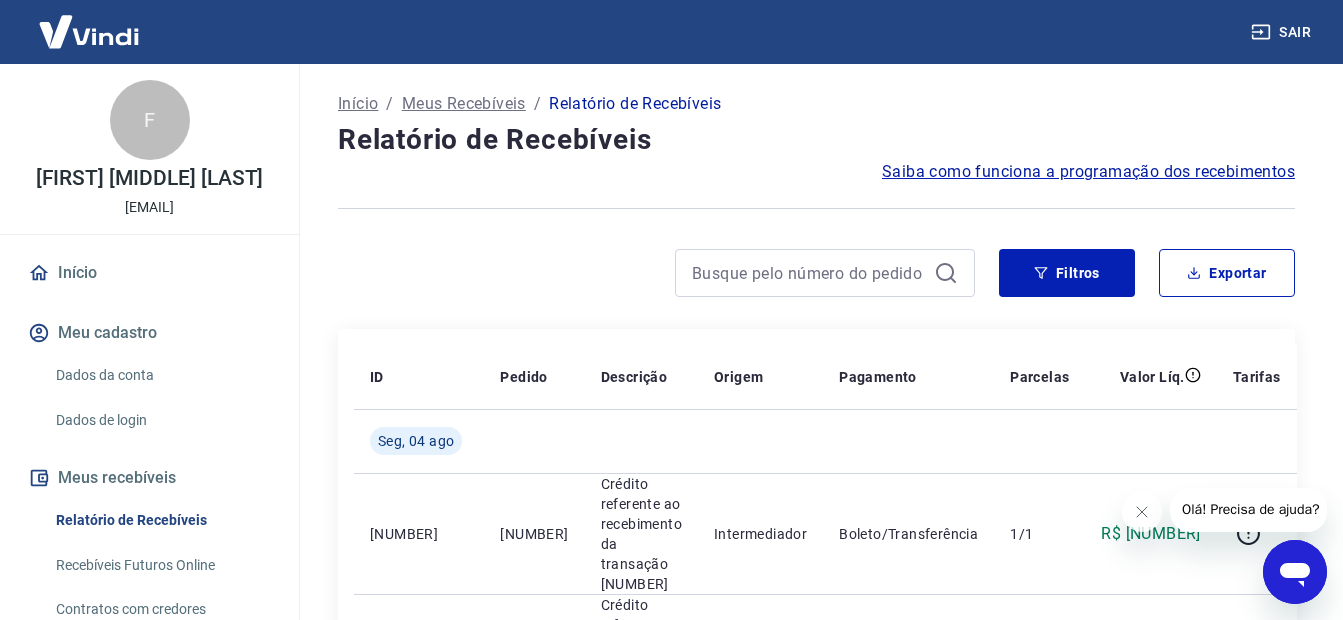 click on "Sair" at bounding box center (1283, 32) 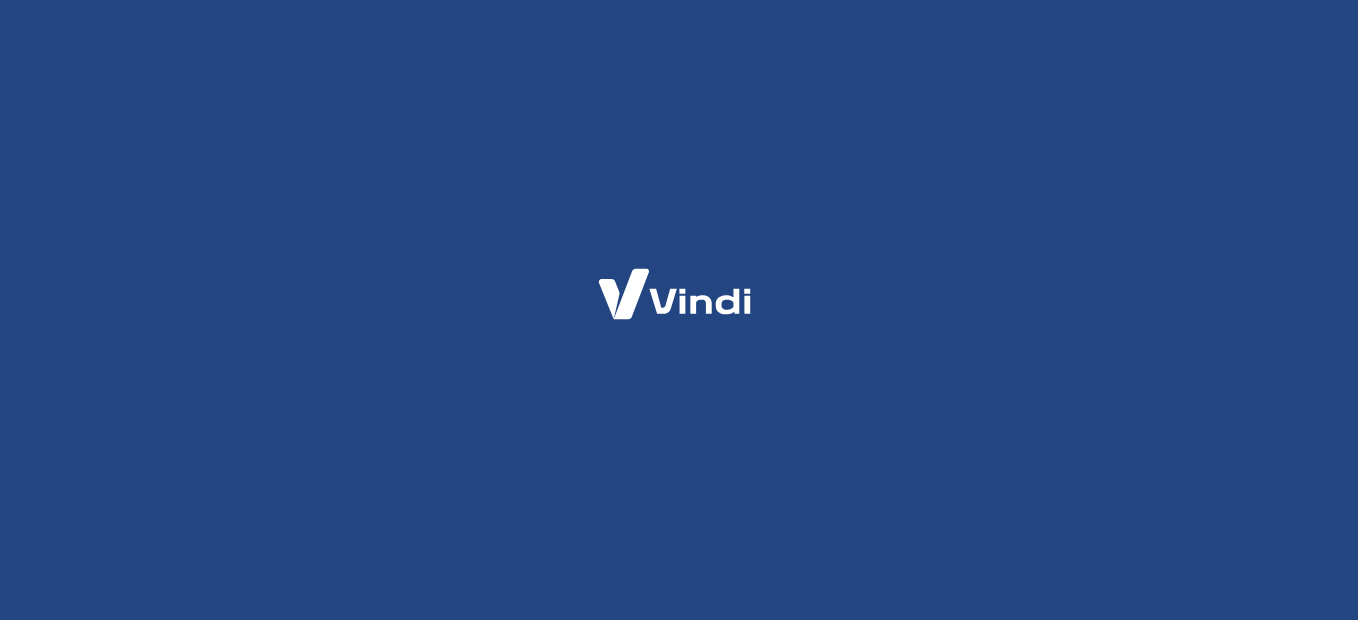 scroll, scrollTop: 0, scrollLeft: 0, axis: both 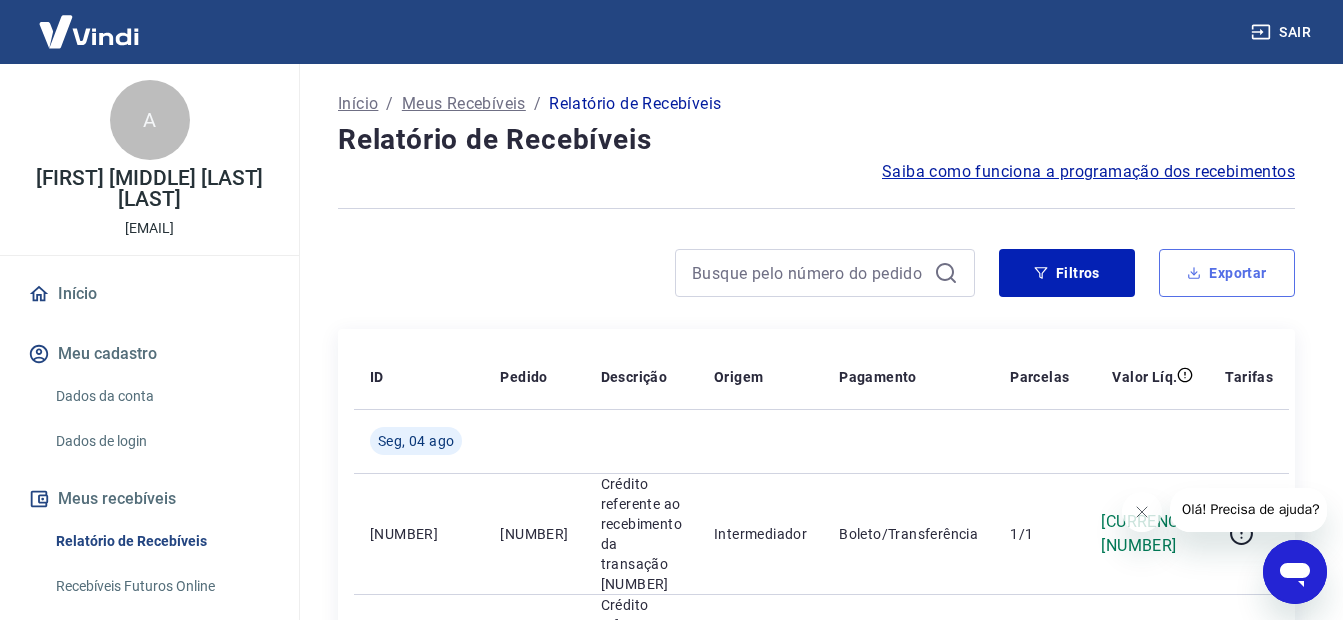 click on "Exportar" at bounding box center [1227, 273] 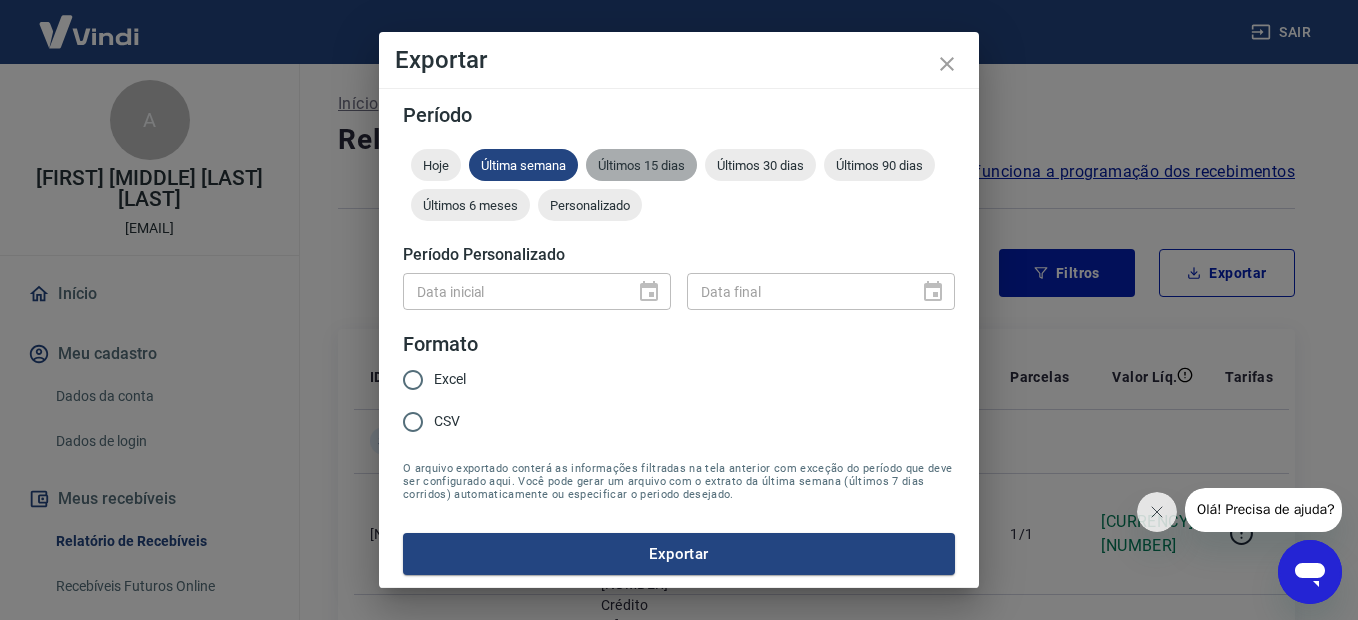 click on "Últimos 15 dias" at bounding box center (641, 165) 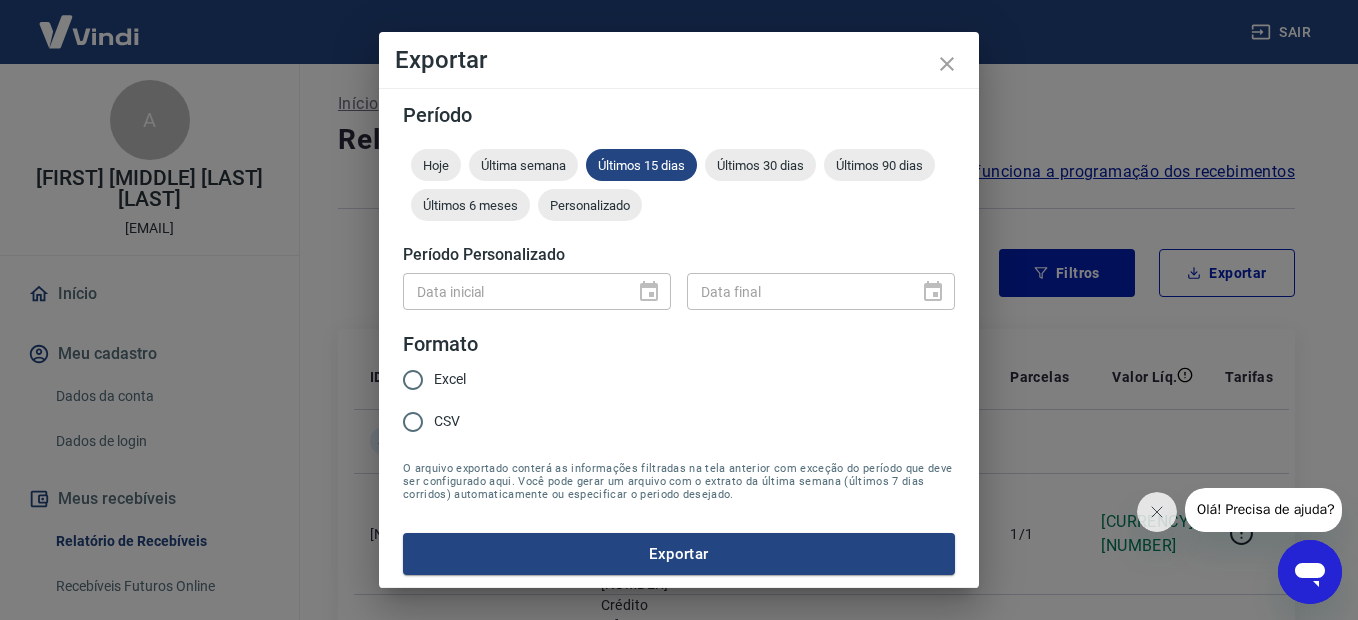 click on "CSV" at bounding box center (413, 422) 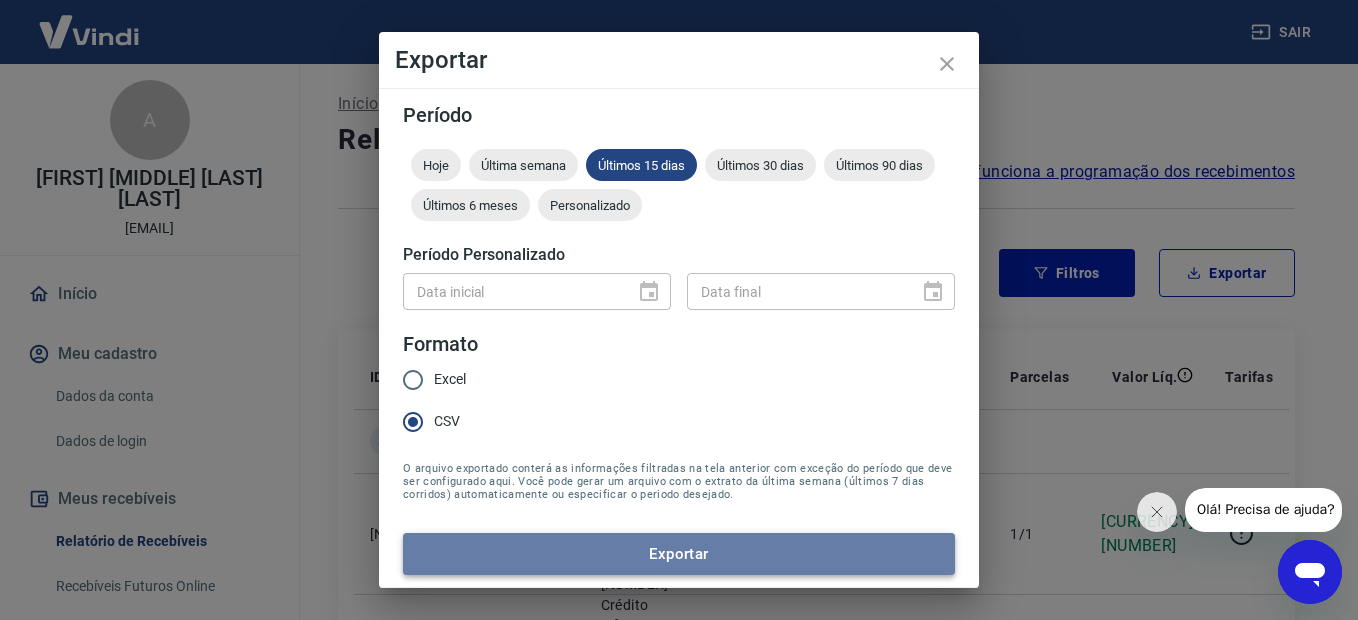 click on "Exportar" at bounding box center (679, 554) 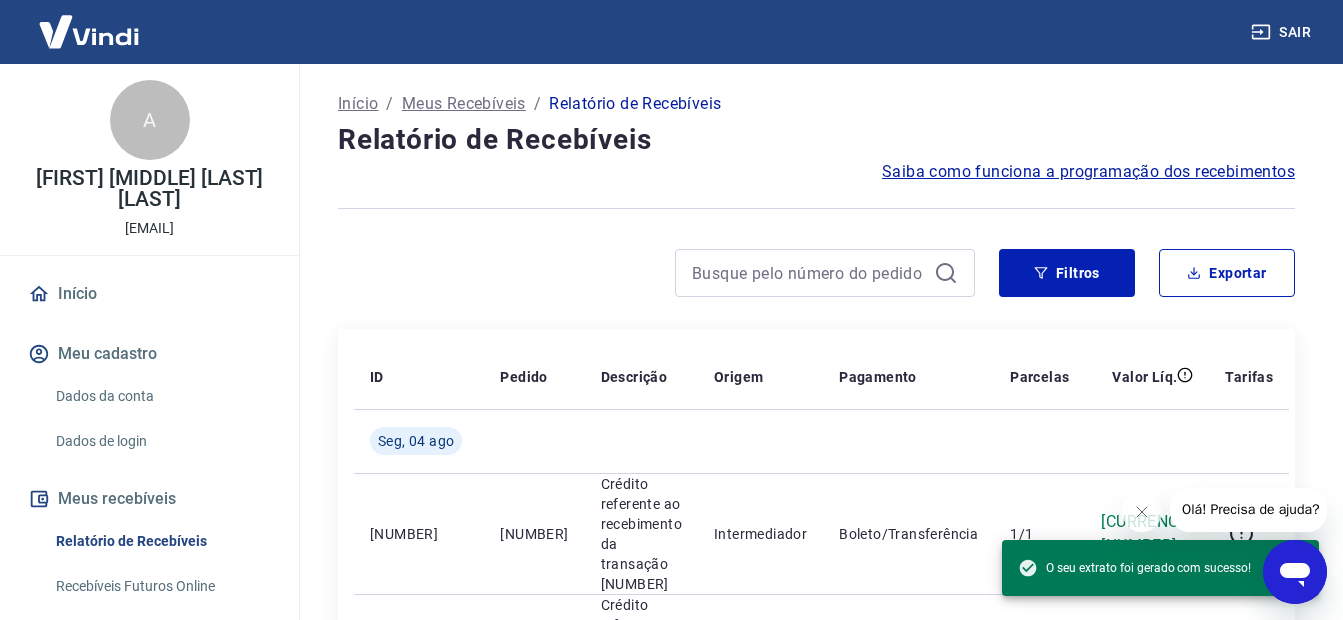 click at bounding box center [656, 273] 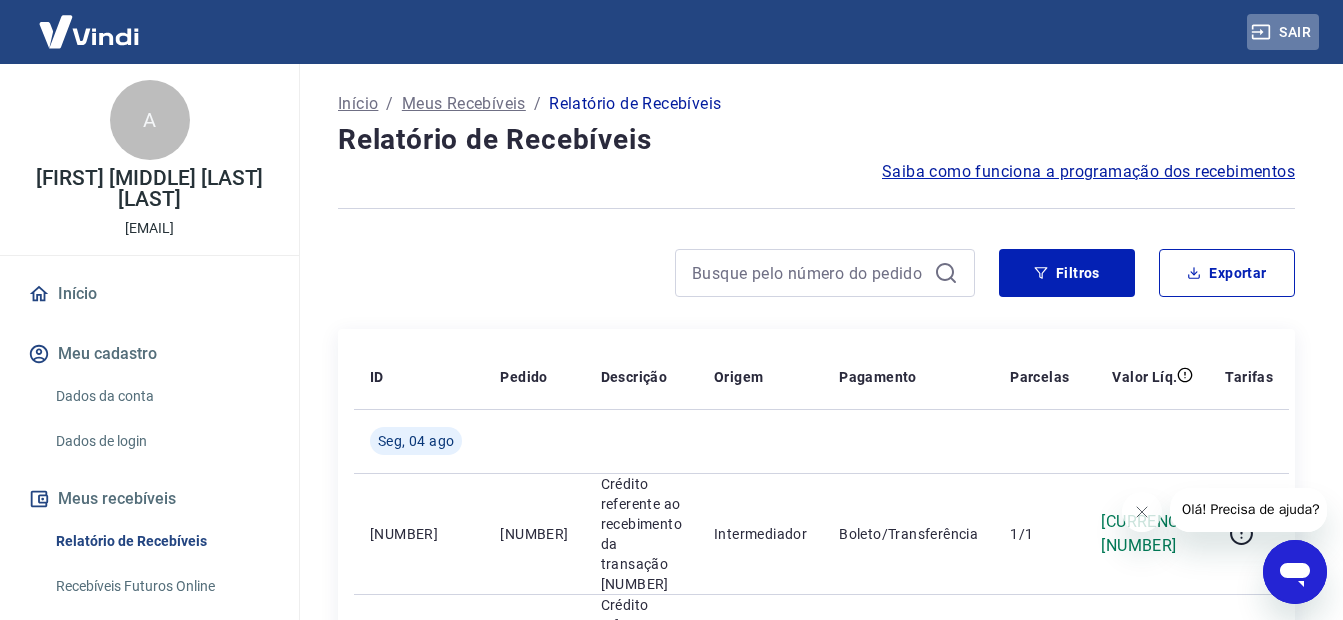 click on "Sair" at bounding box center [1283, 32] 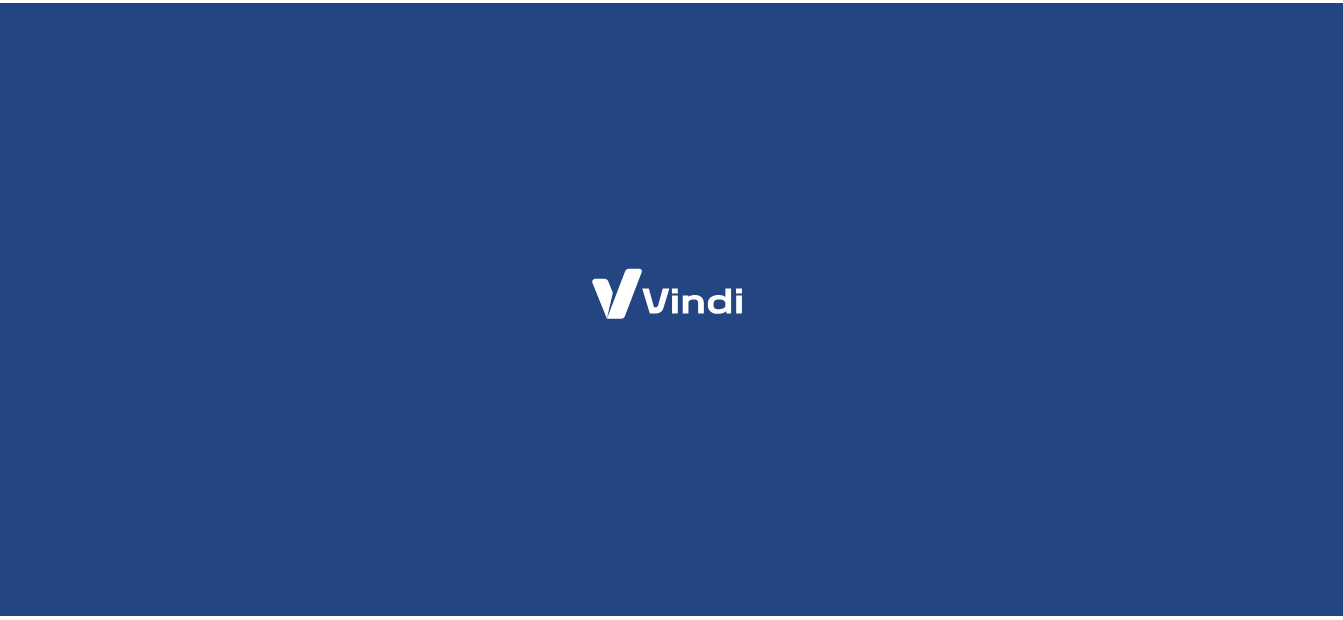 scroll, scrollTop: 0, scrollLeft: 0, axis: both 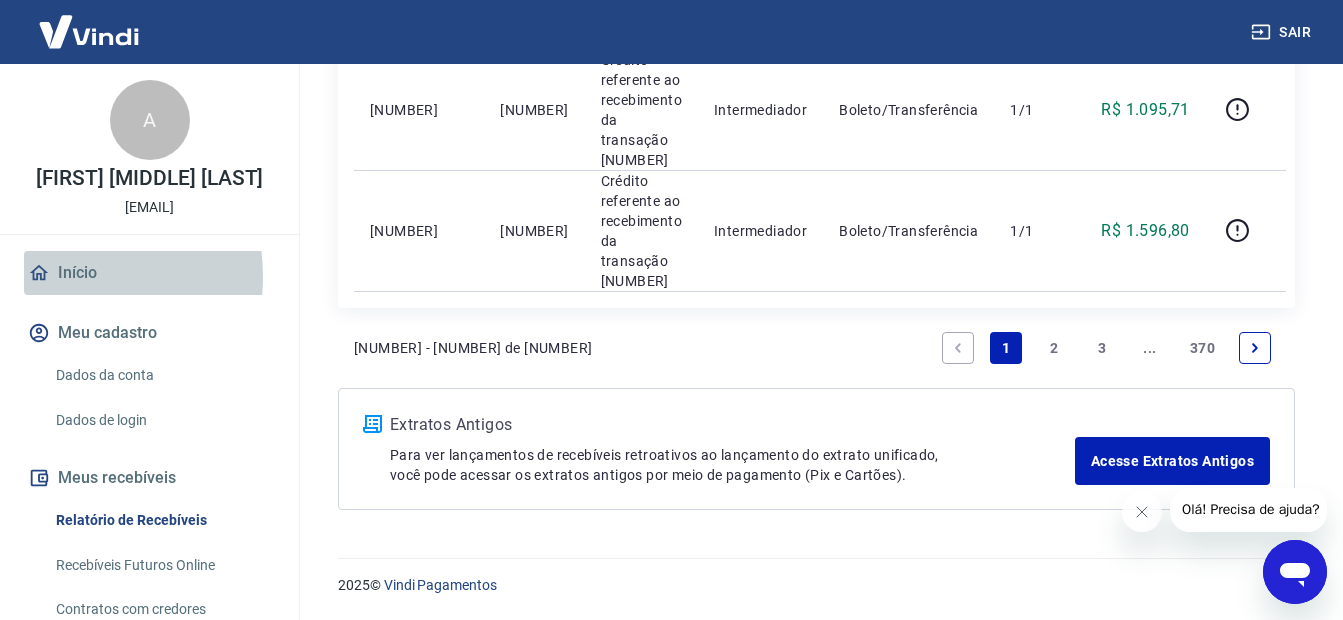 click on "Início" at bounding box center [149, 273] 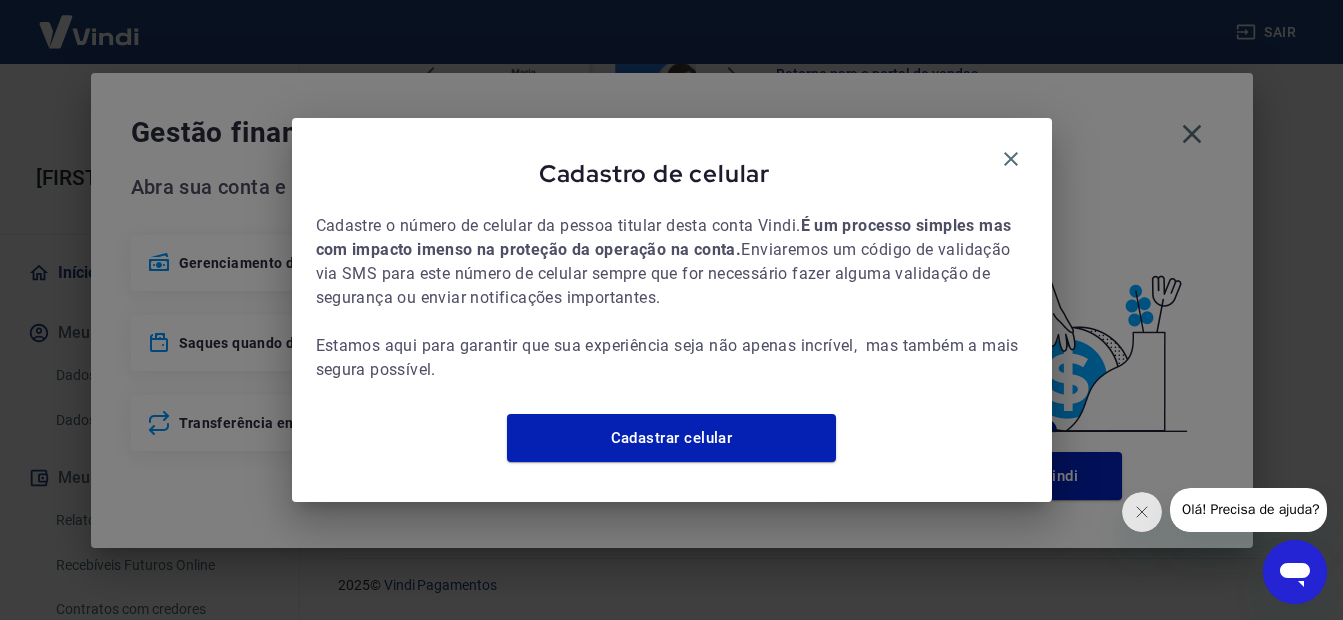 scroll, scrollTop: 1092, scrollLeft: 0, axis: vertical 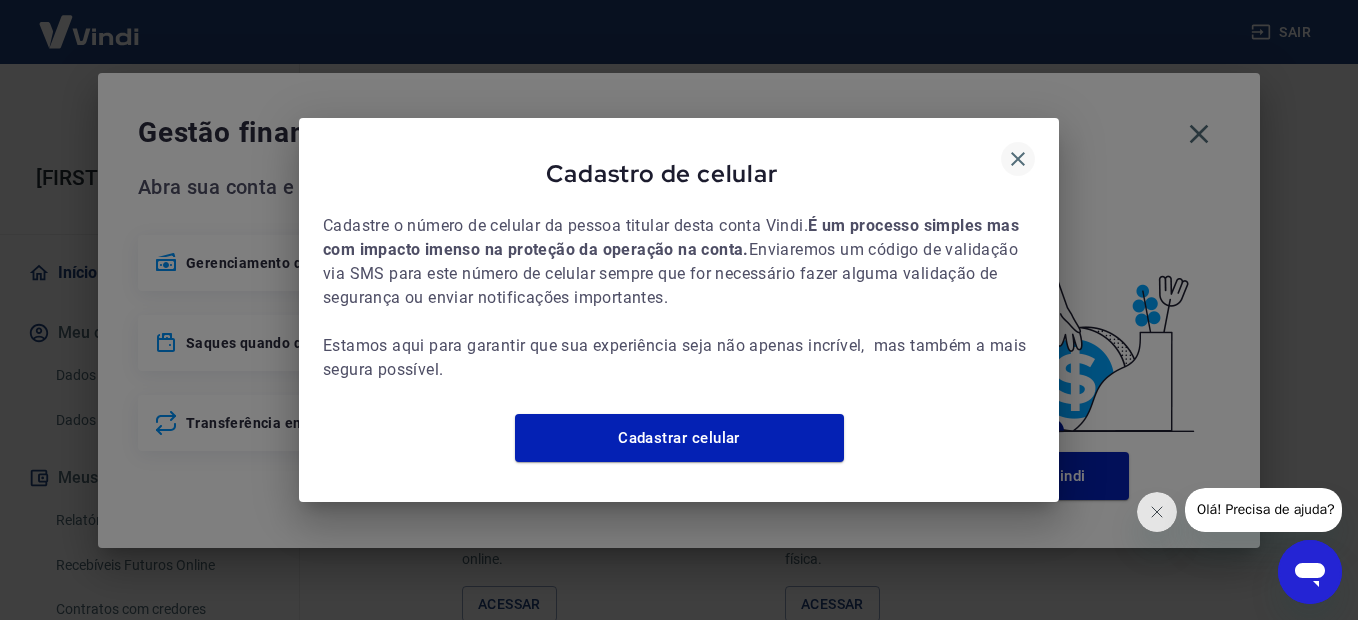 click 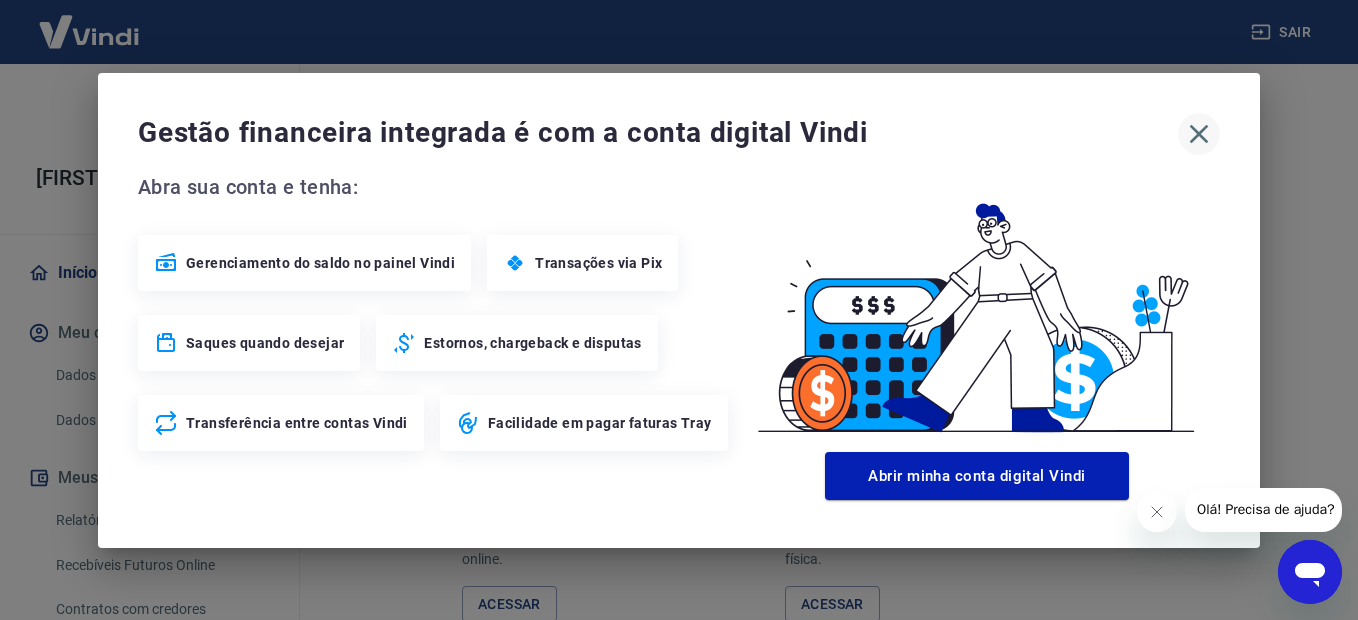 click 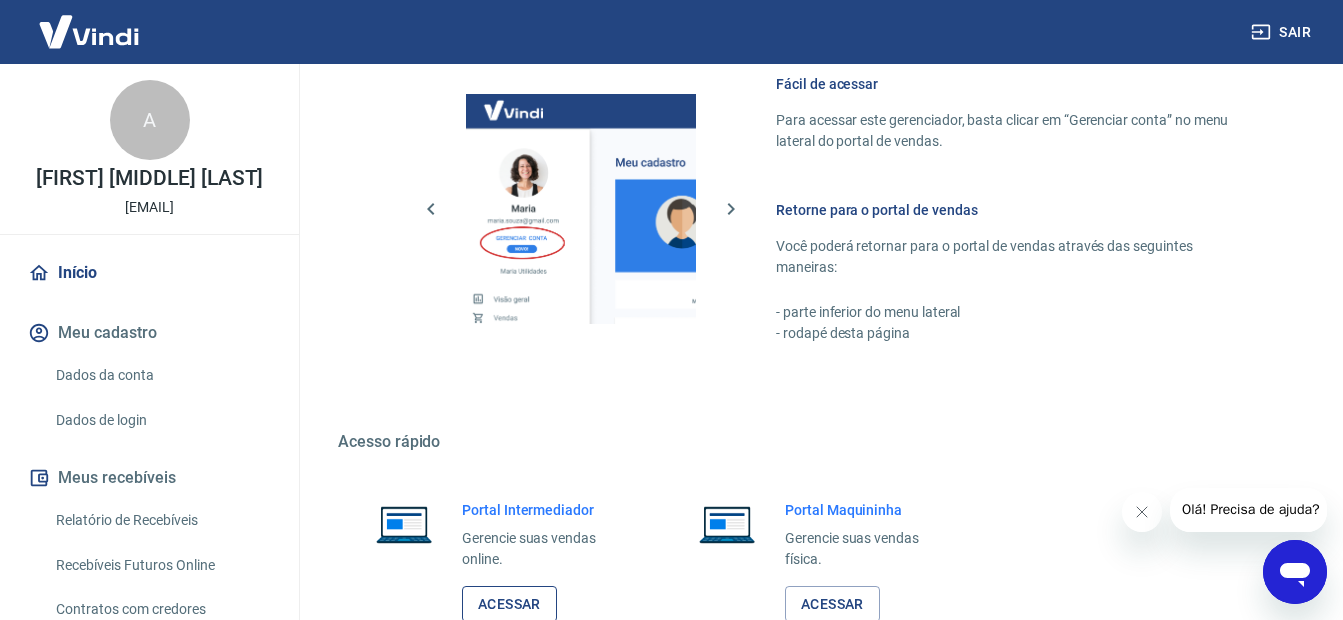click on "Acessar" at bounding box center (509, 604) 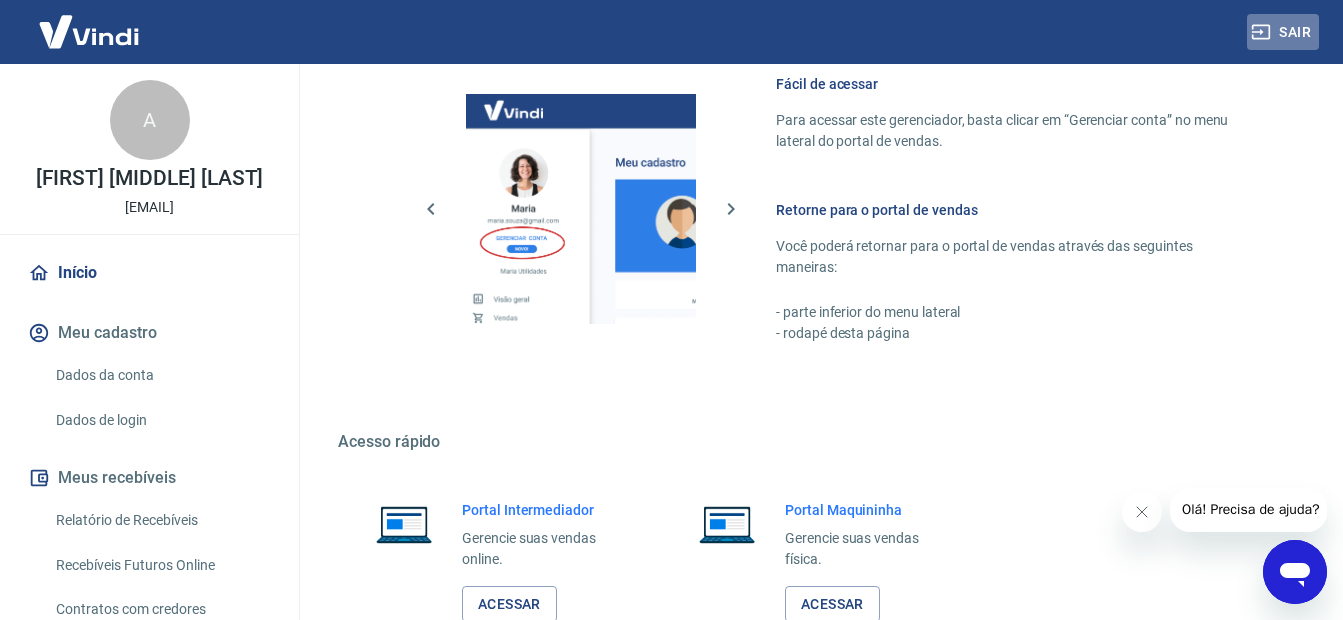 click on "Sair" at bounding box center [1283, 32] 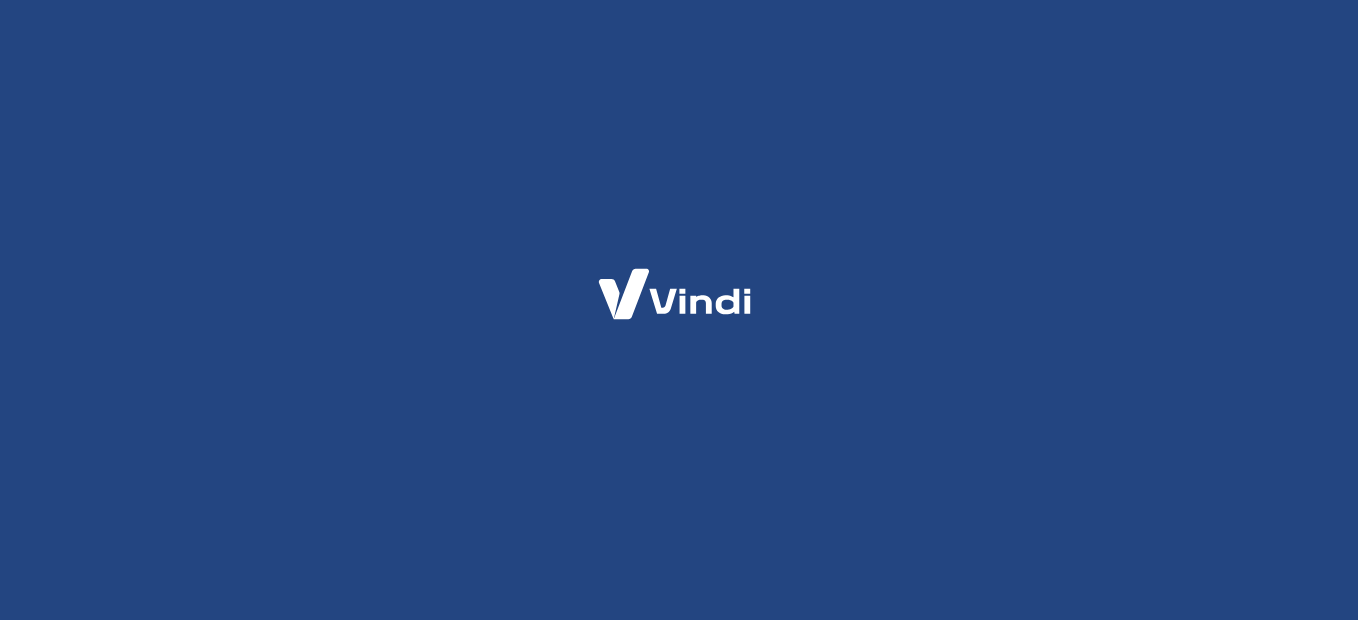 scroll, scrollTop: 0, scrollLeft: 0, axis: both 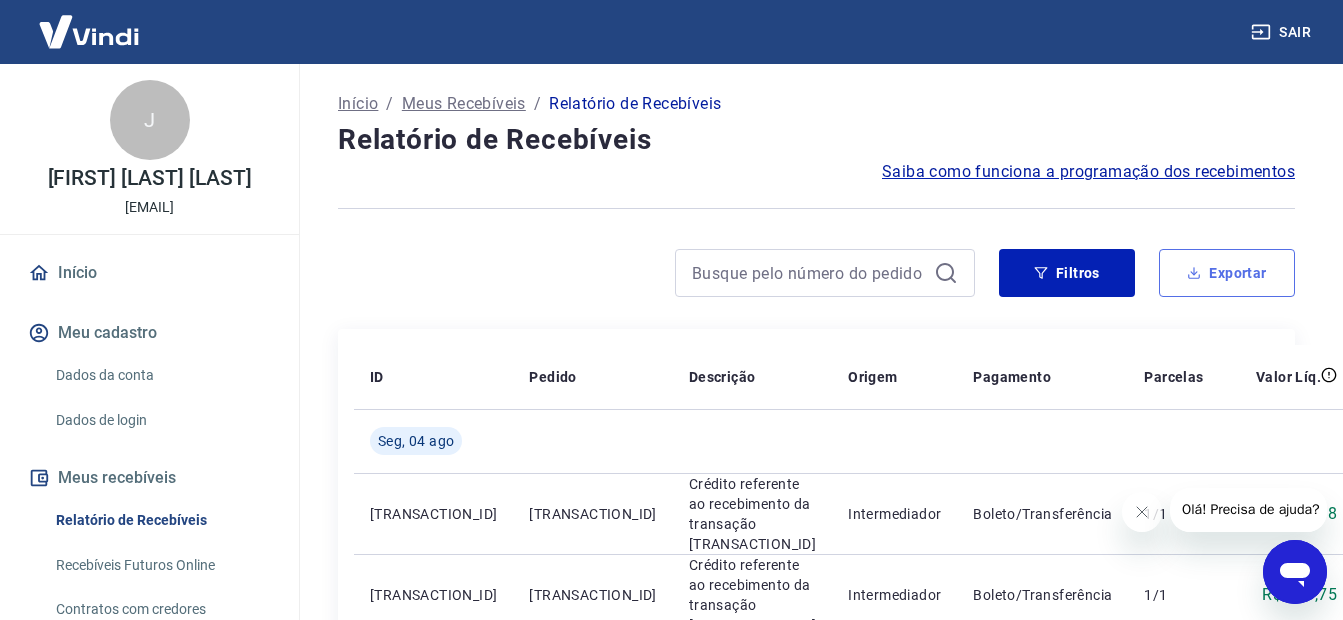 click on "Exportar" at bounding box center (1227, 273) 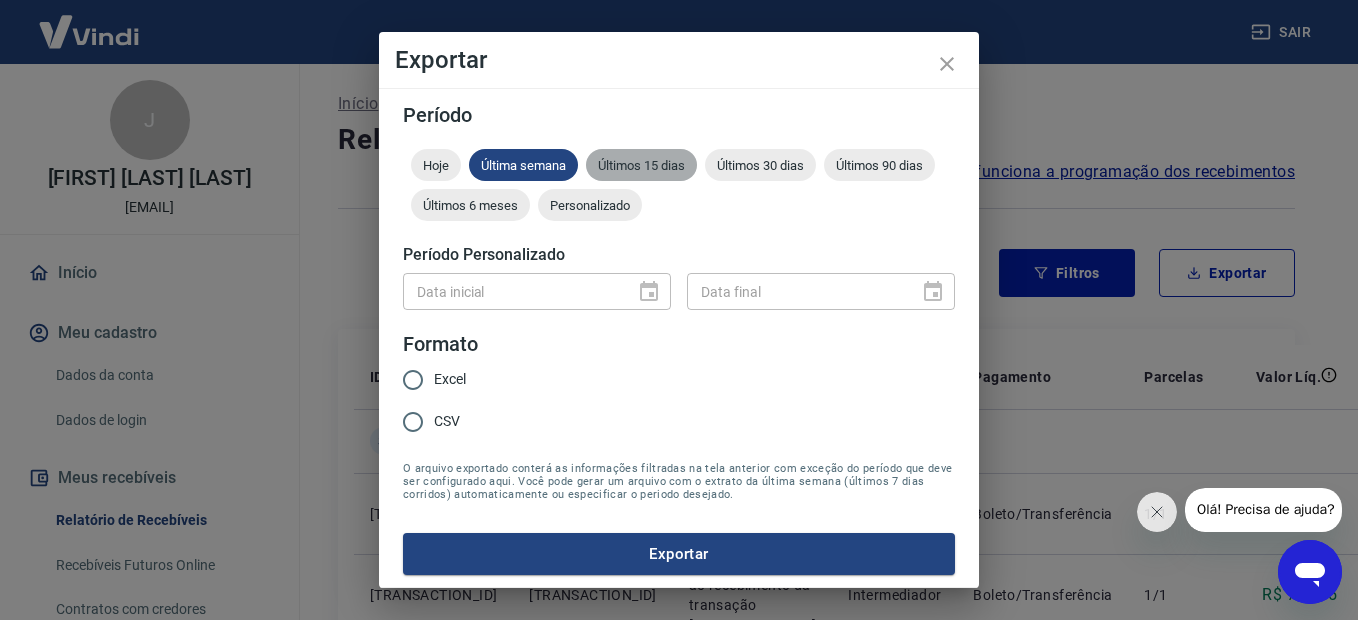 click on "Últimos 15 dias" at bounding box center [641, 165] 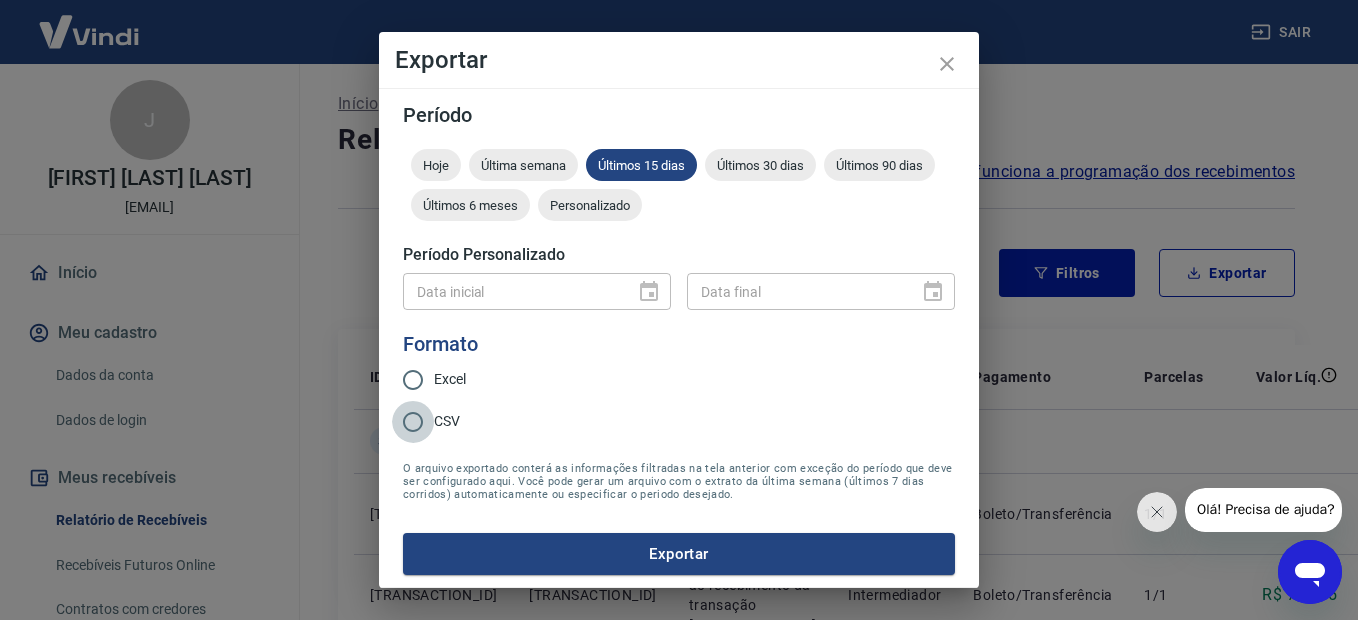 click on "CSV" at bounding box center (413, 422) 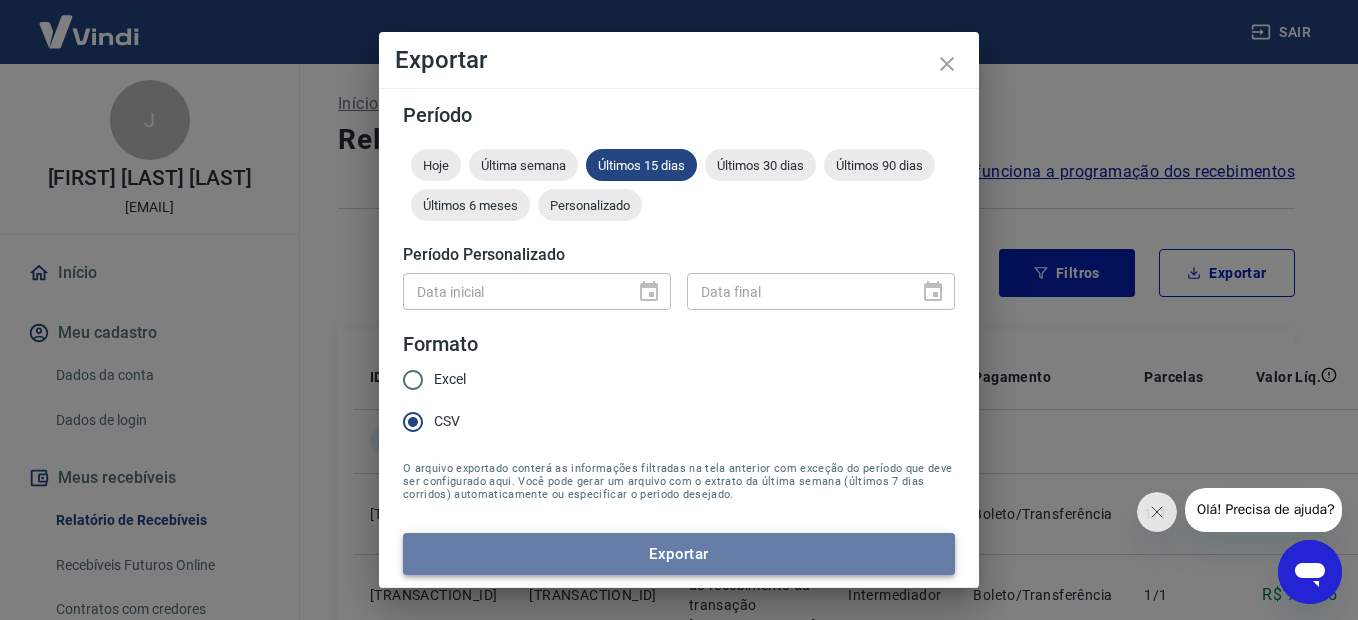 click on "Exportar" at bounding box center (679, 554) 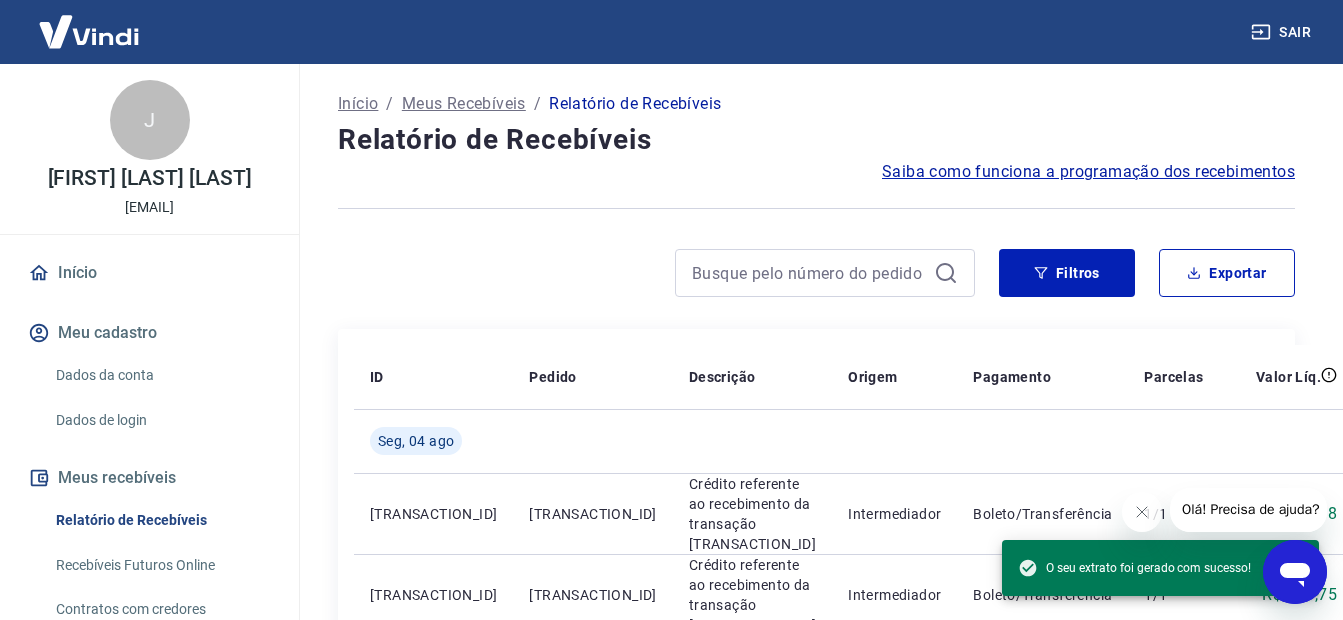 click at bounding box center (656, 273) 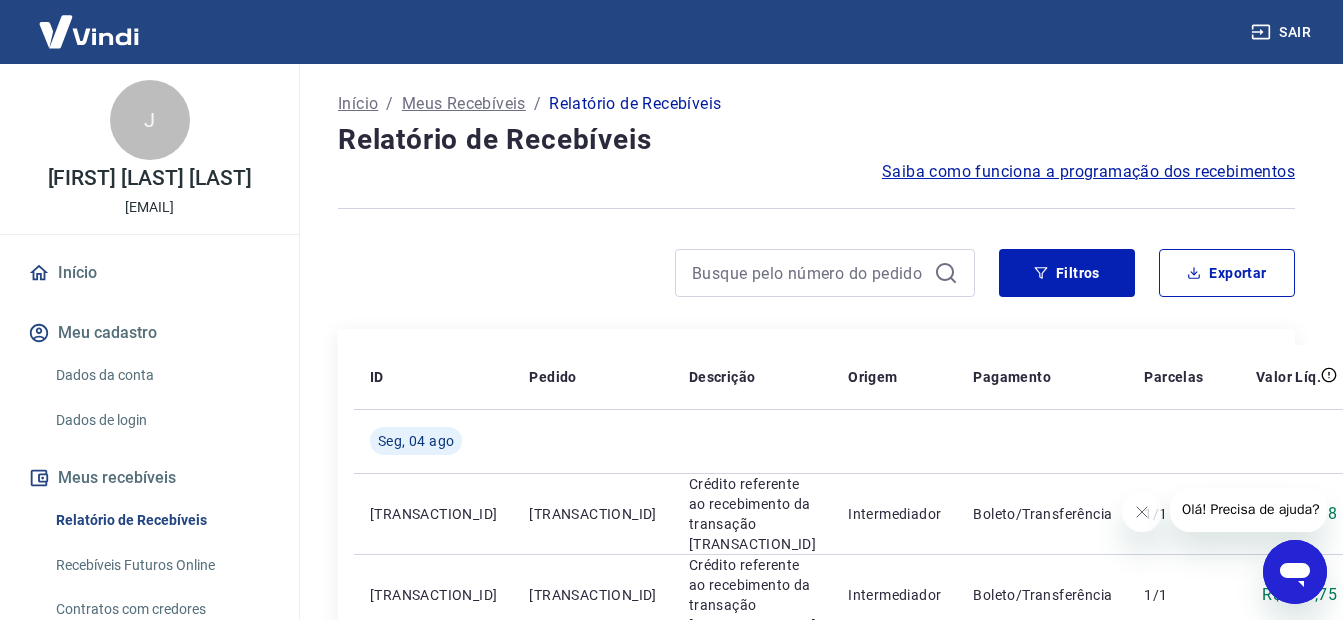 click on "Início" at bounding box center [149, 273] 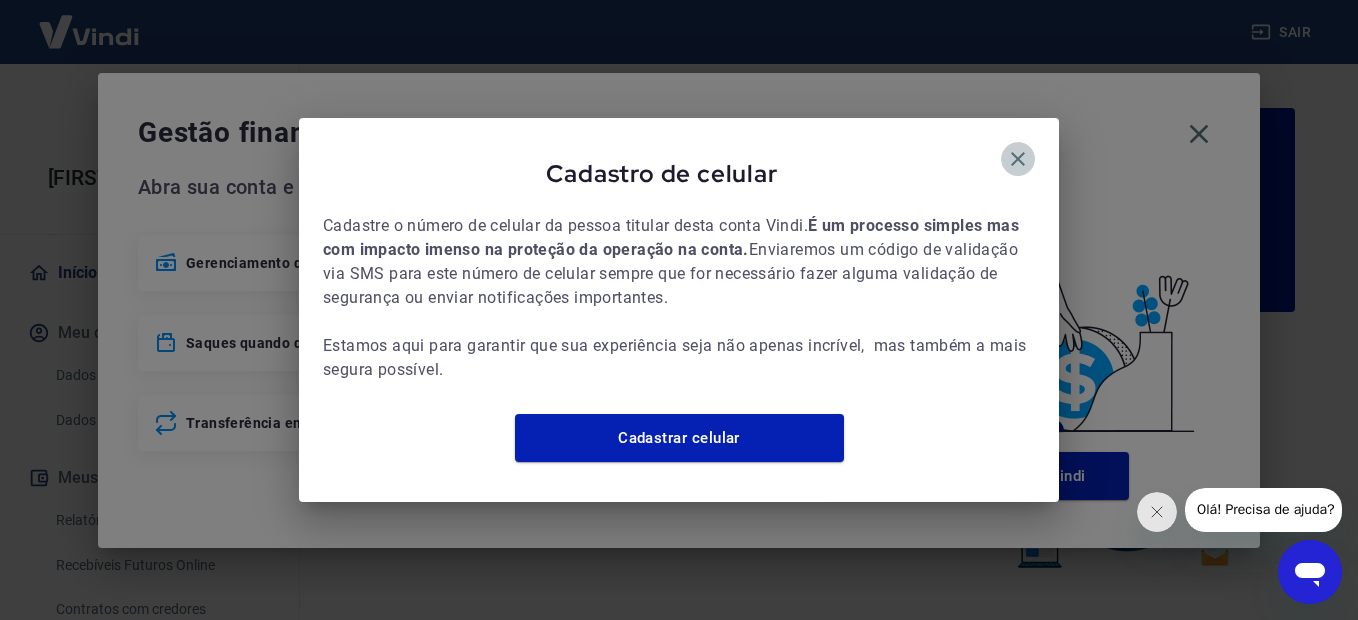 click 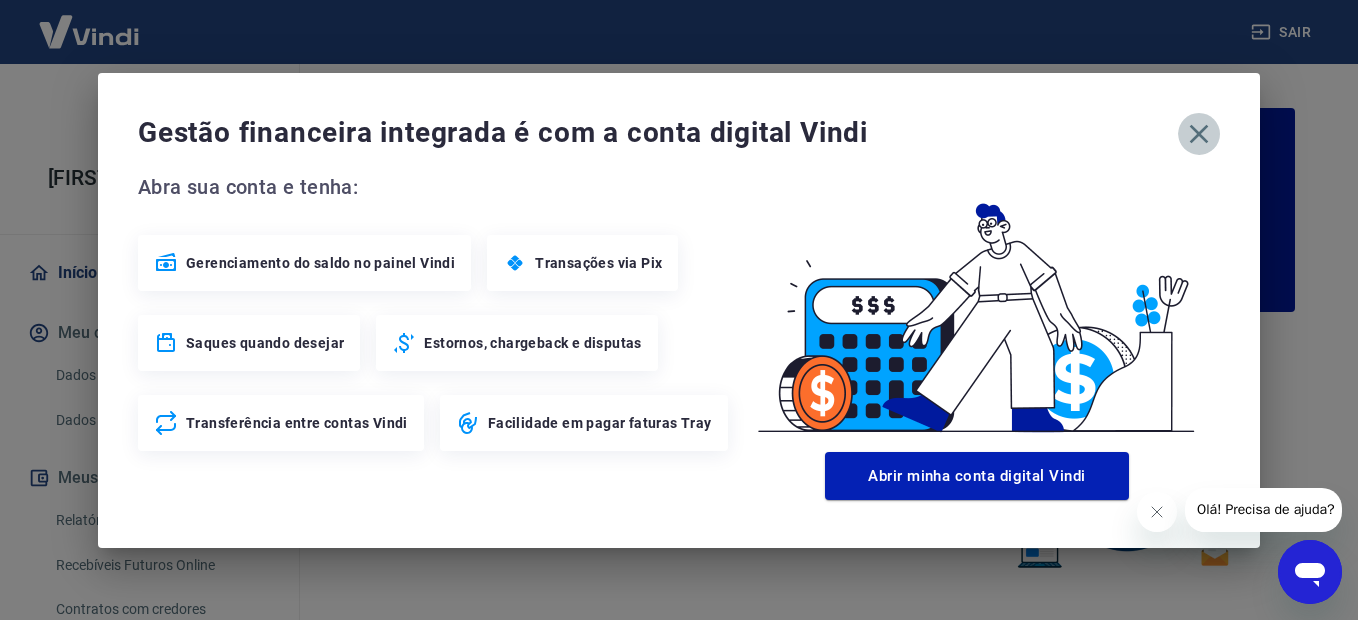 click 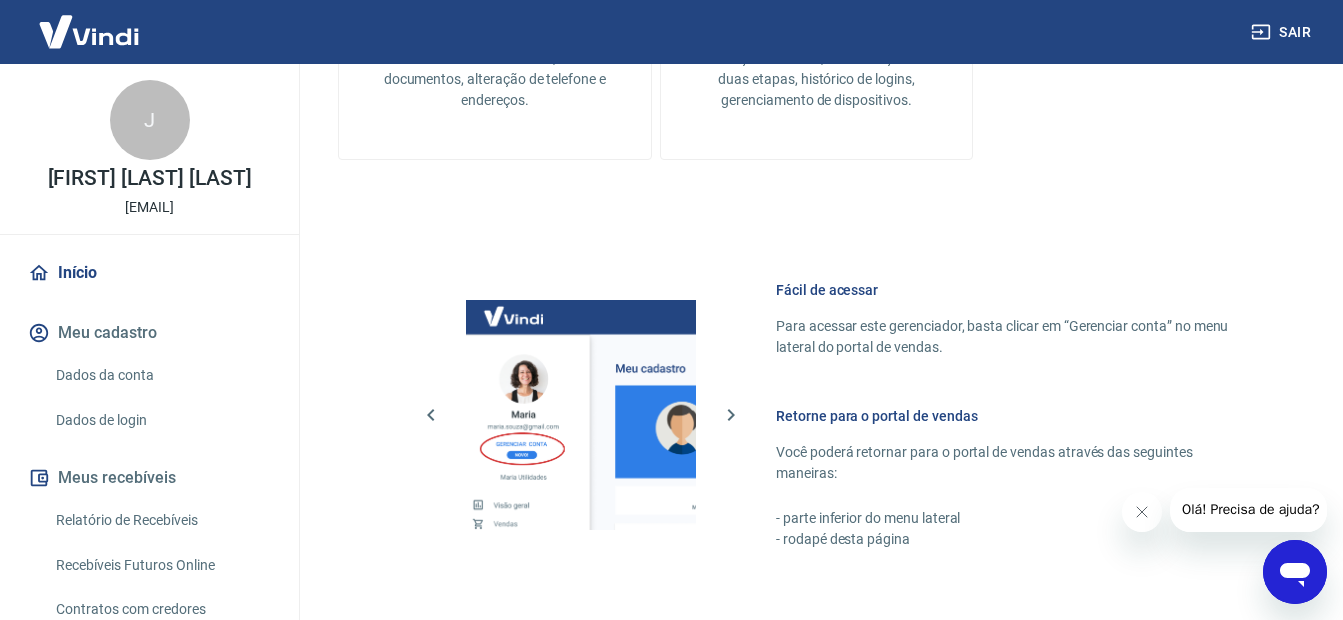 scroll, scrollTop: 1228, scrollLeft: 0, axis: vertical 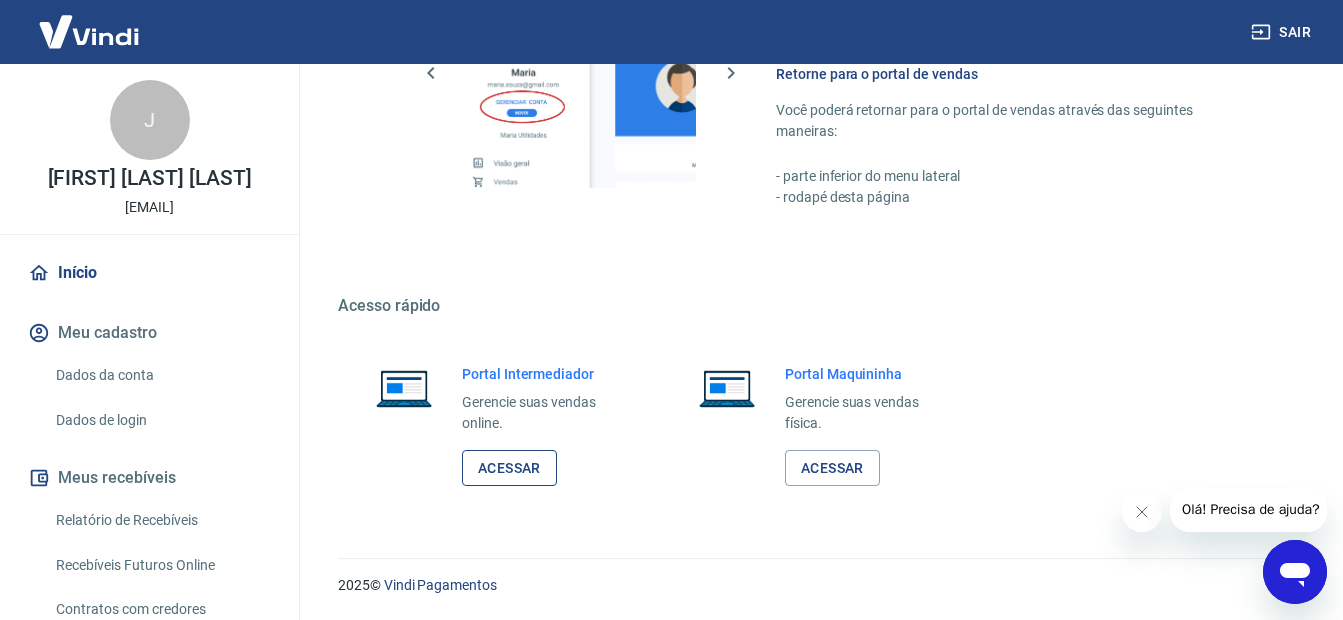 click on "Acessar" at bounding box center (509, 468) 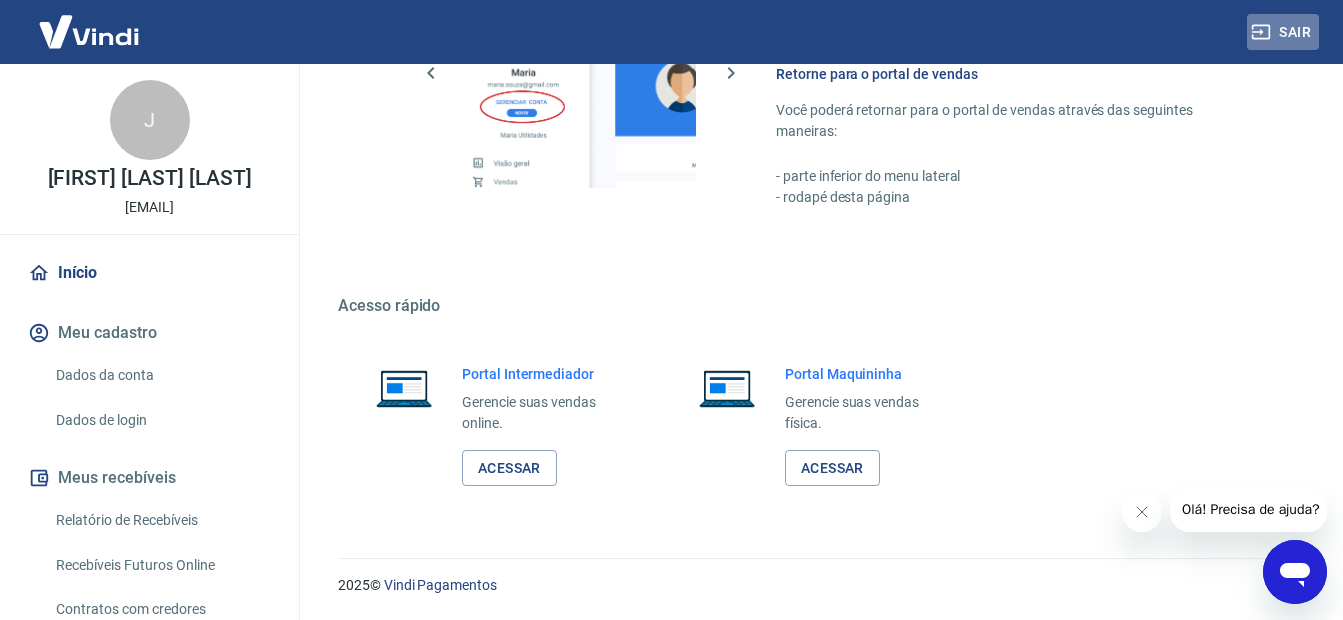 click on "Sair" at bounding box center [1283, 32] 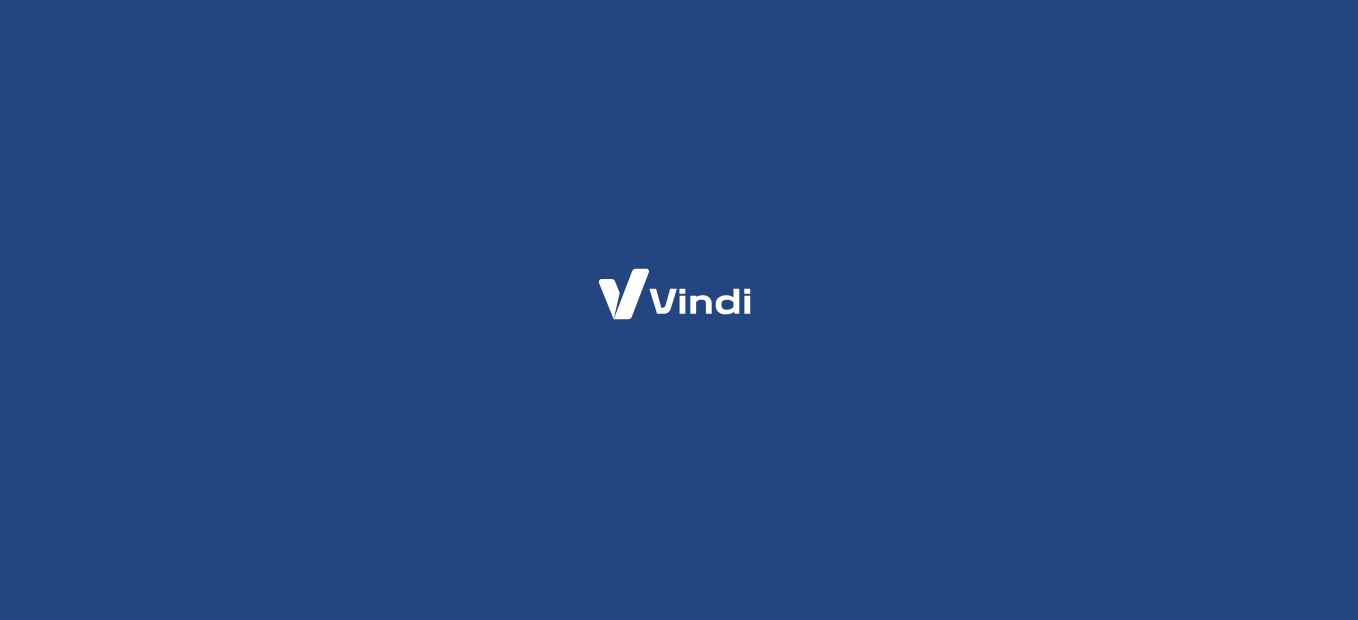 scroll, scrollTop: 0, scrollLeft: 0, axis: both 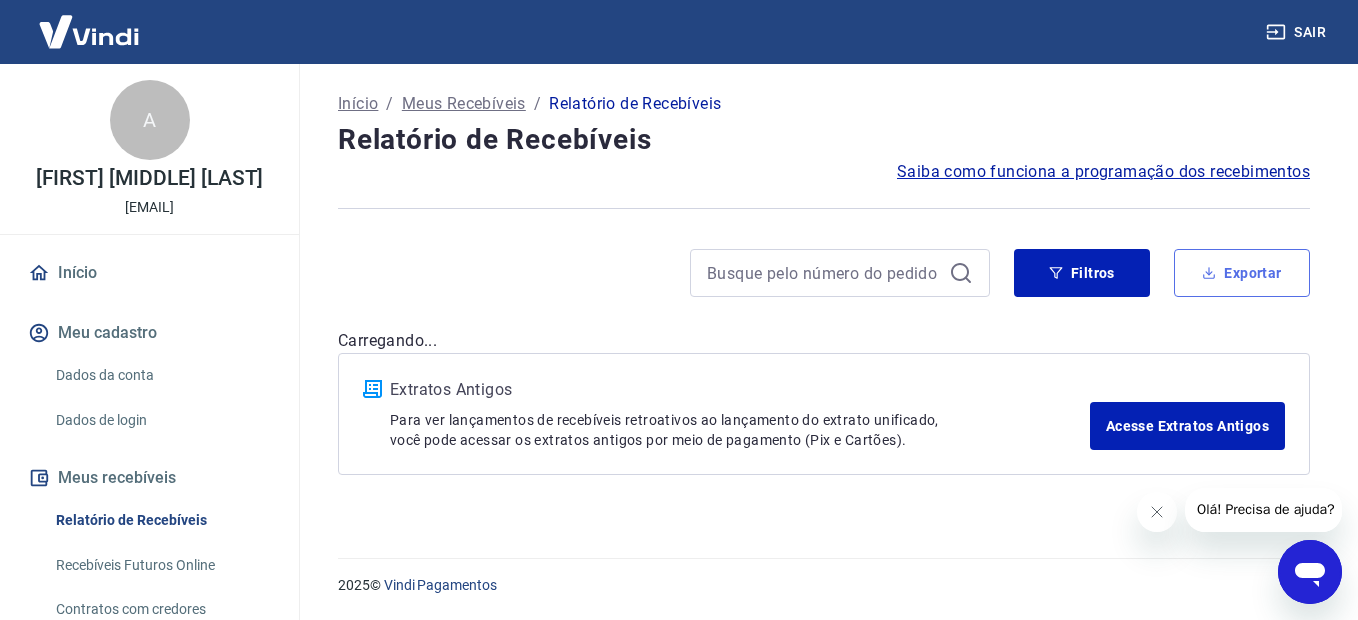 click on "Exportar" at bounding box center (1242, 273) 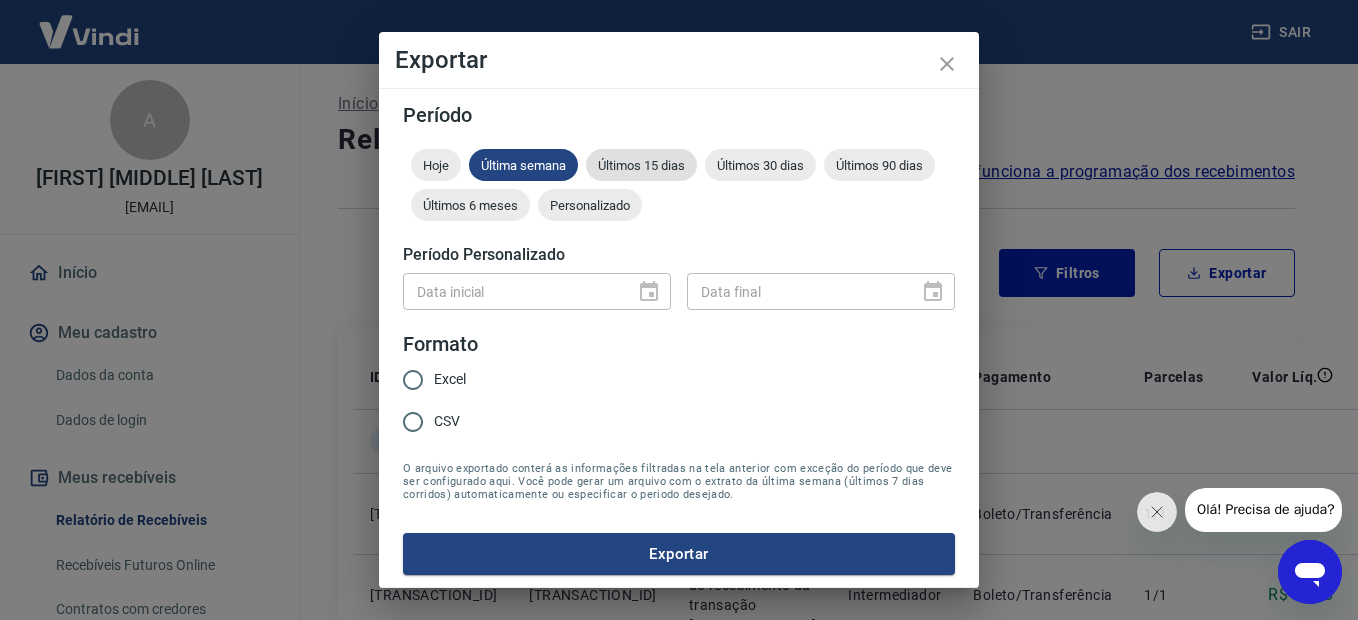 click on "Últimos 15 dias" at bounding box center (641, 165) 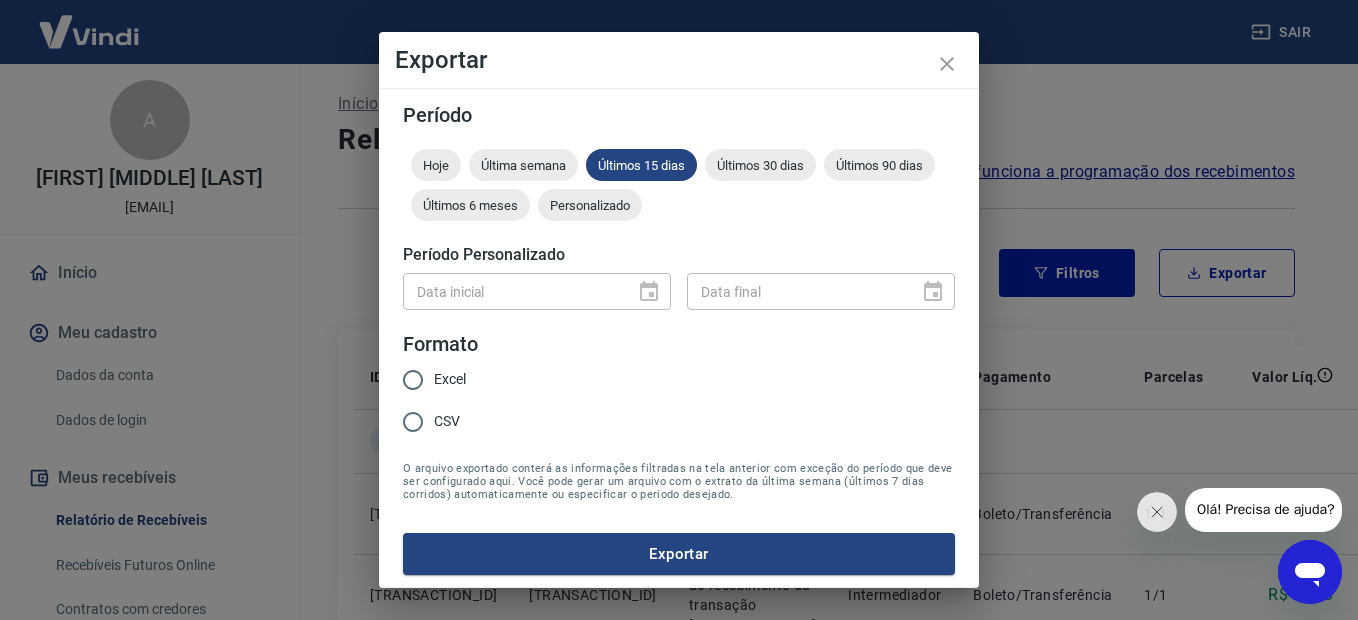 click on "CSV" at bounding box center [413, 422] 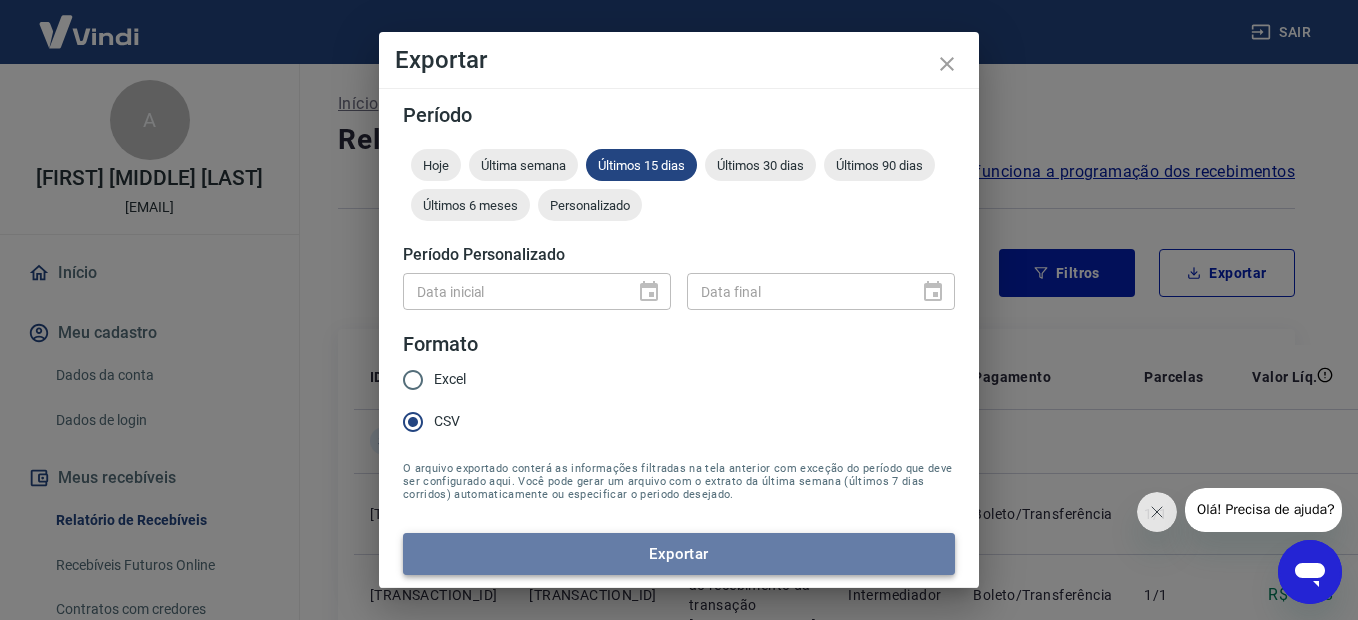 click on "Exportar" at bounding box center [679, 554] 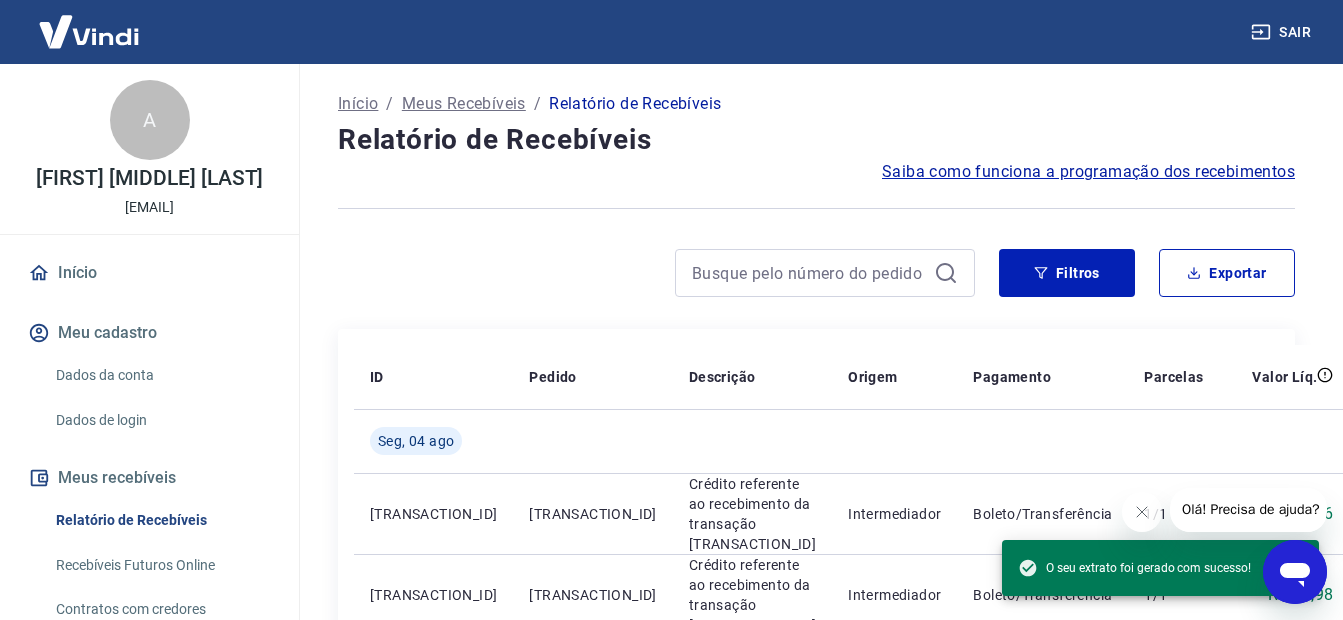 click at bounding box center [656, 273] 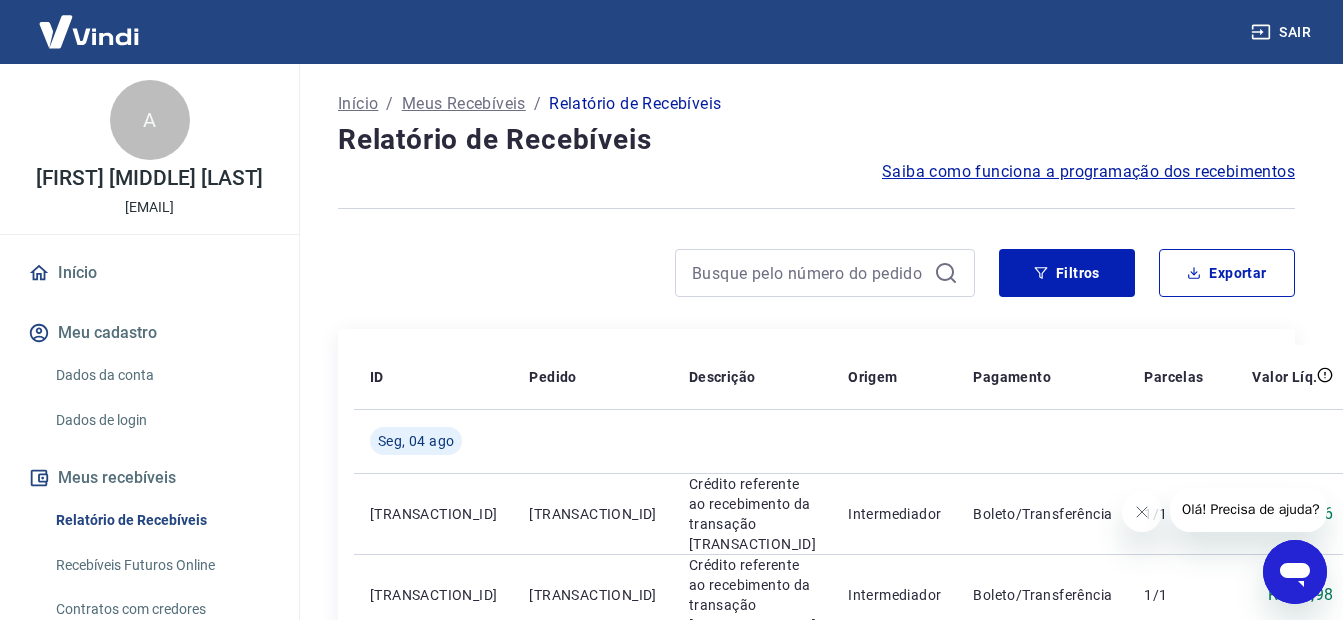 click on "Início" at bounding box center [149, 273] 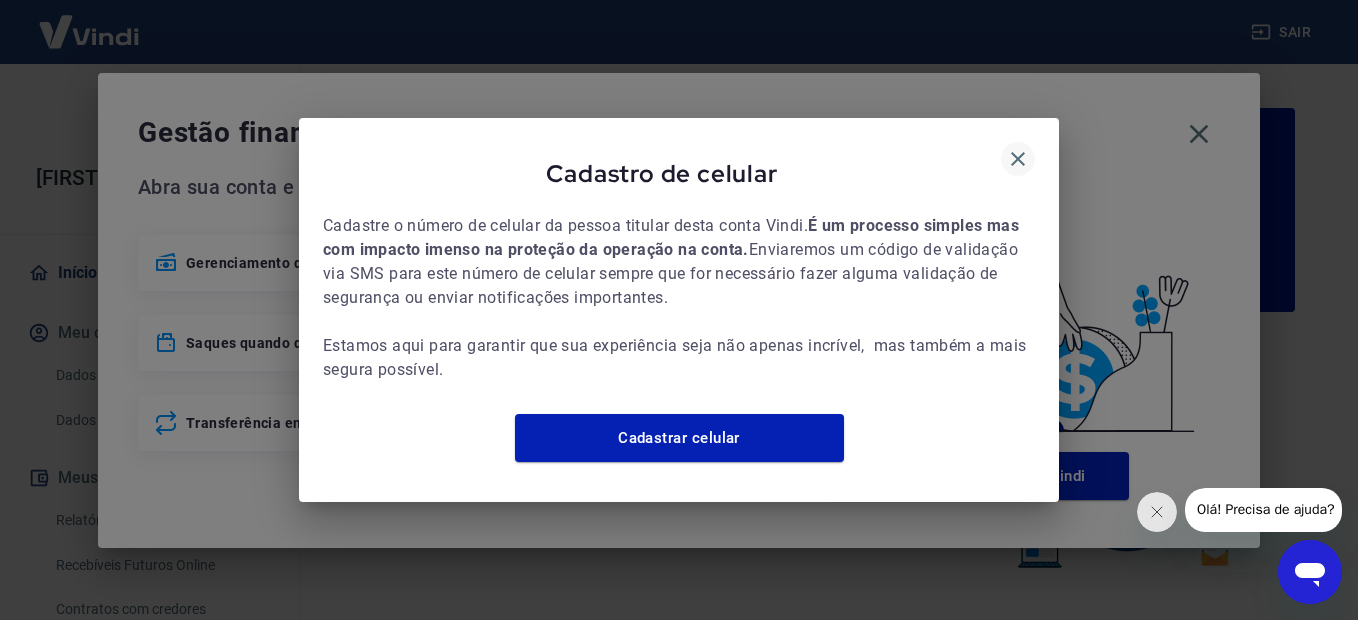 click 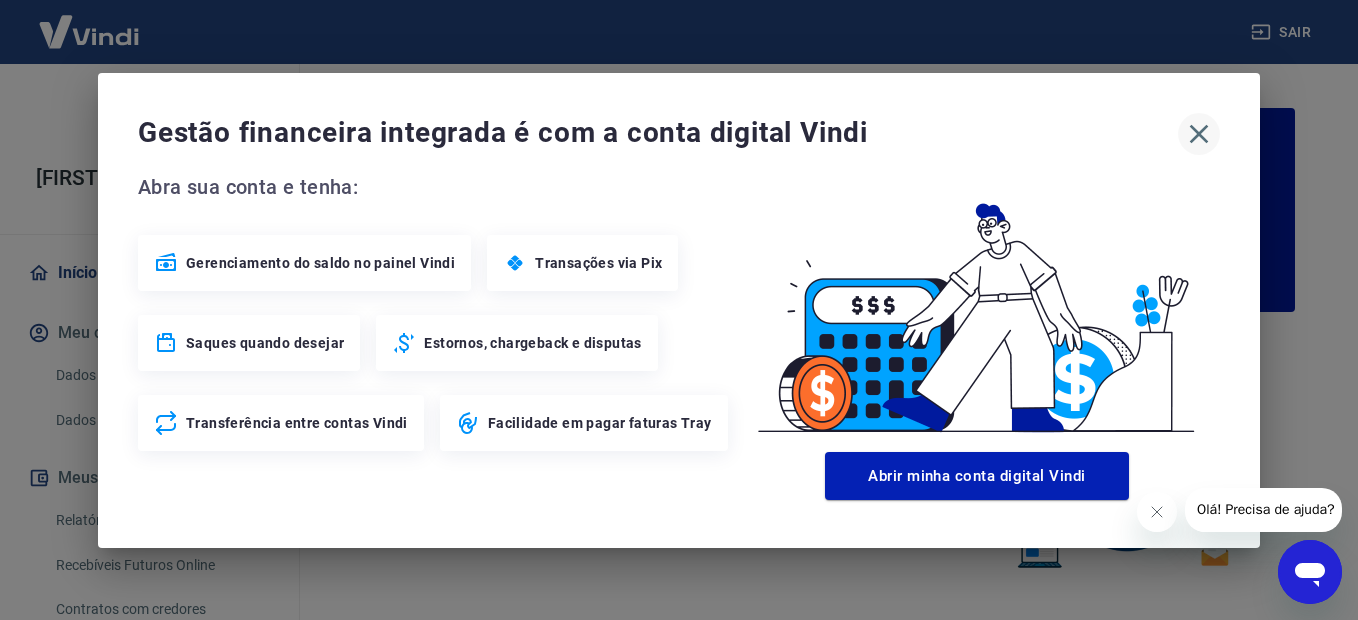 click 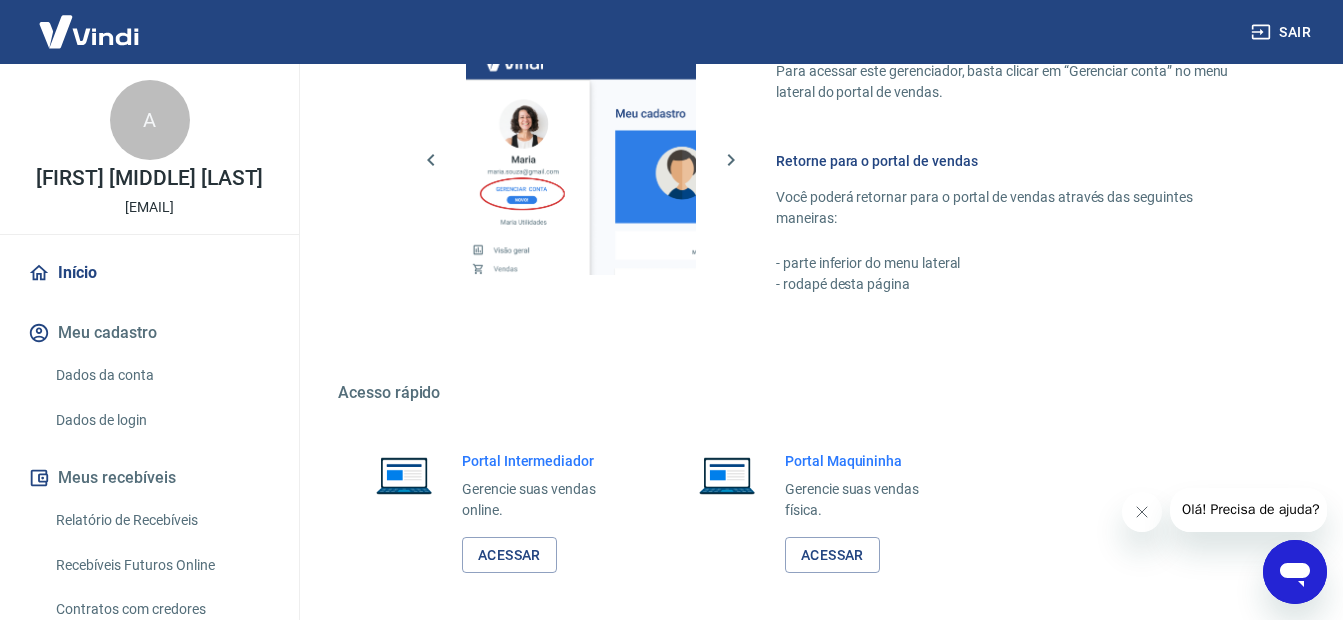 scroll, scrollTop: 1228, scrollLeft: 0, axis: vertical 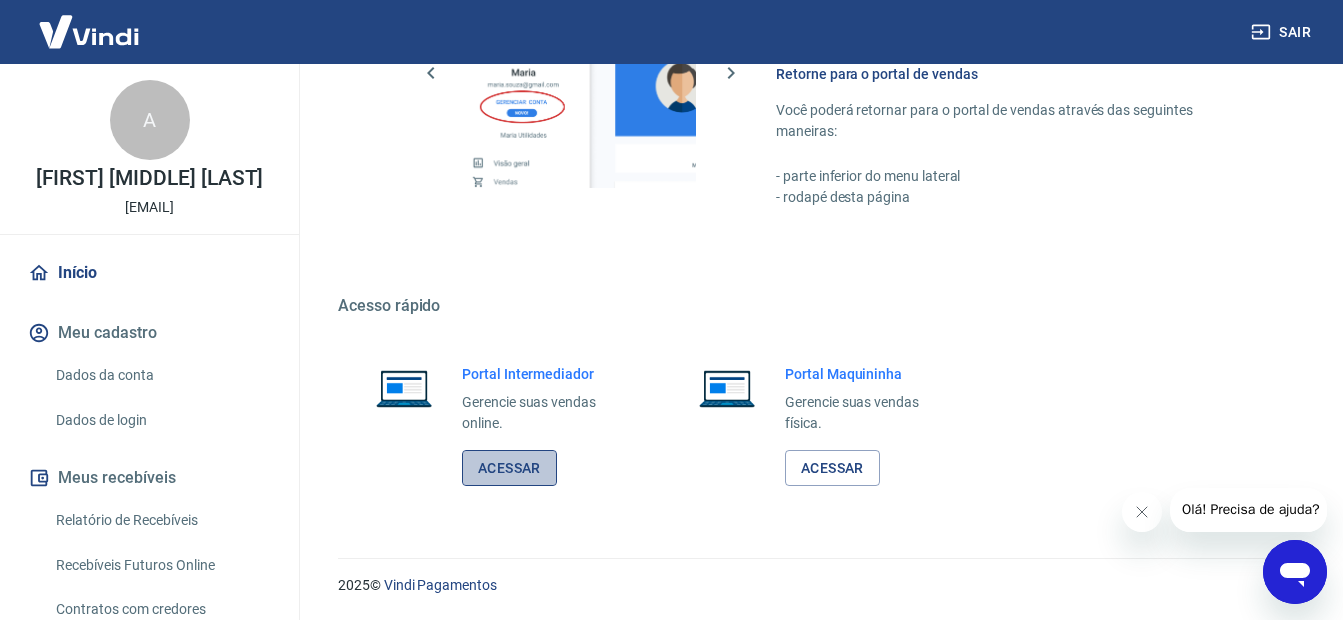 click on "Acessar" at bounding box center [509, 468] 